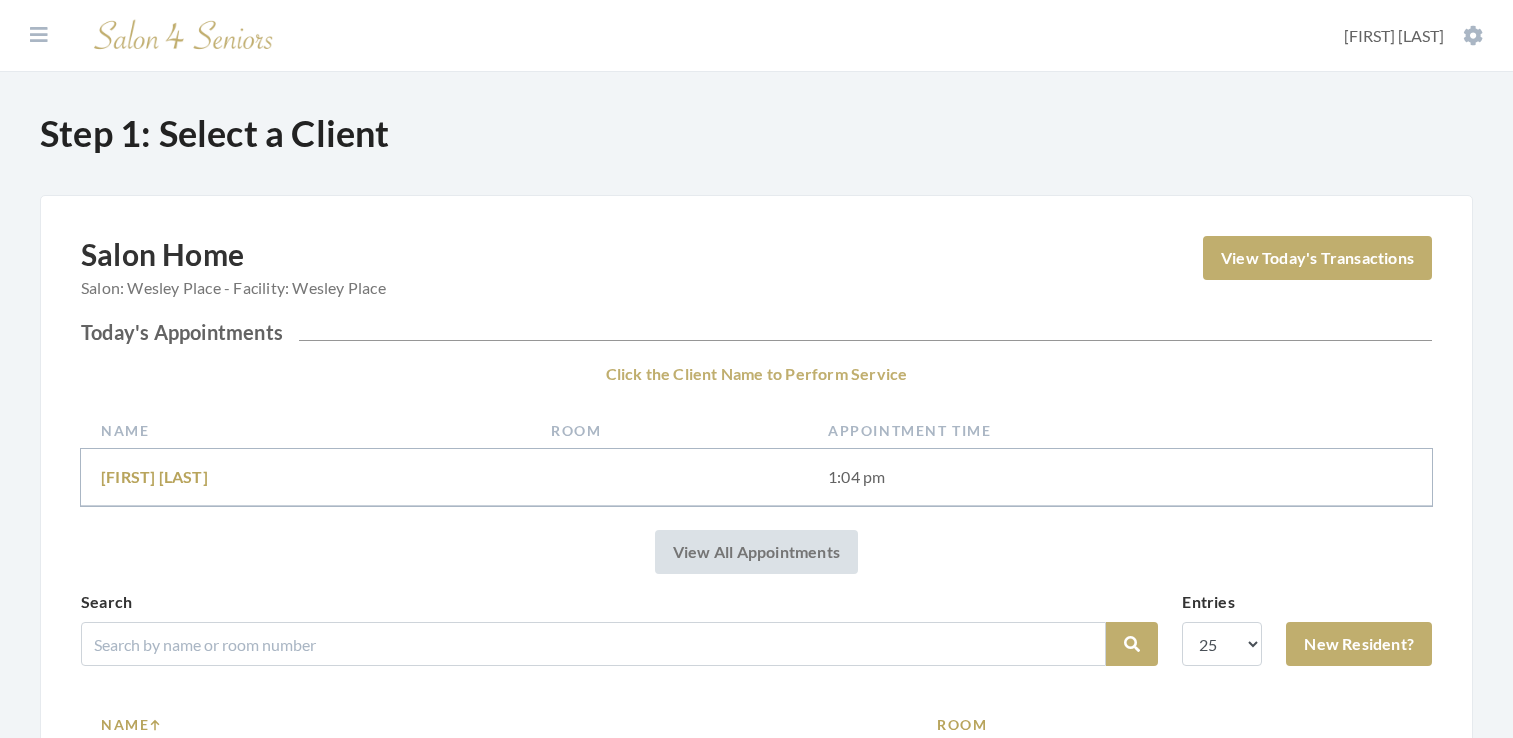 scroll, scrollTop: 0, scrollLeft: 0, axis: both 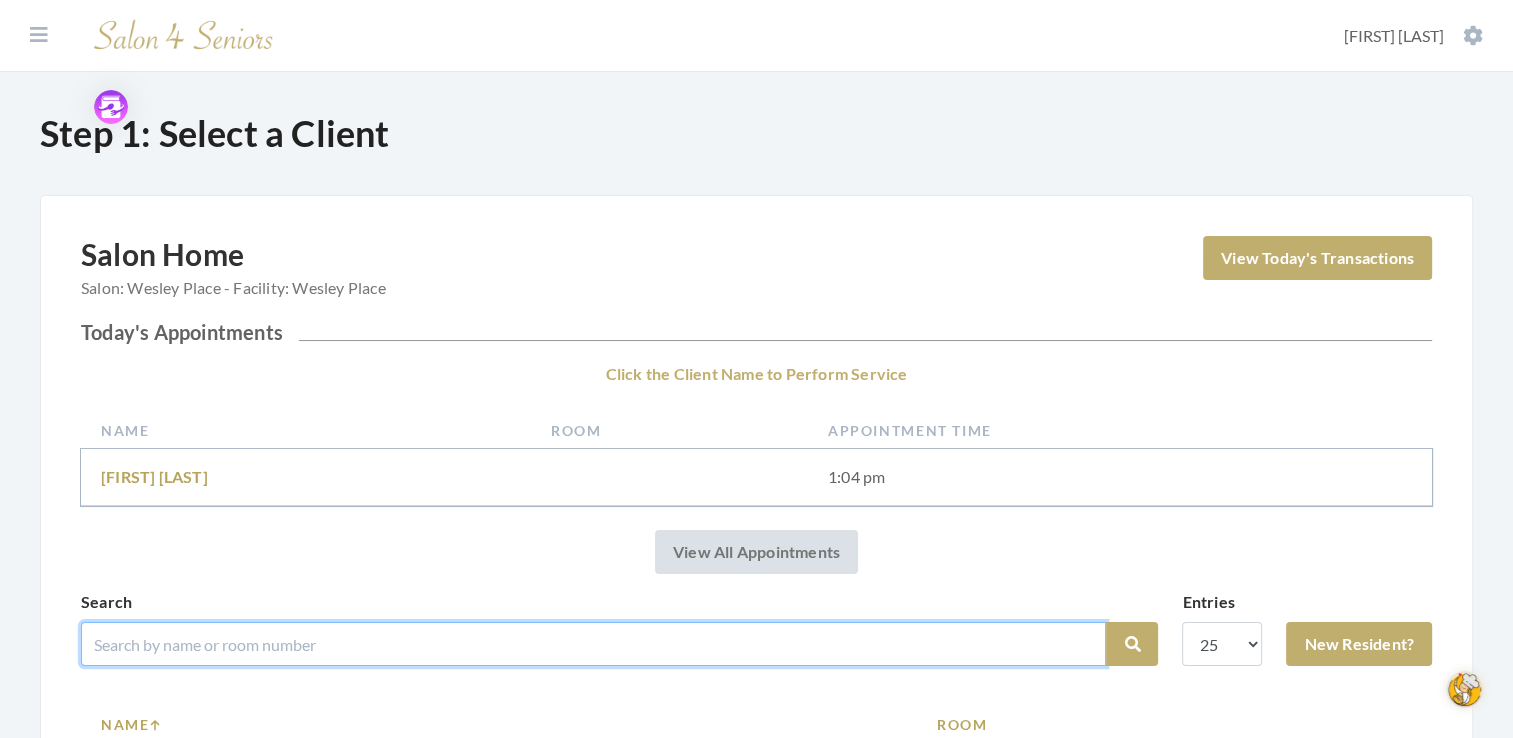 click at bounding box center (593, 644) 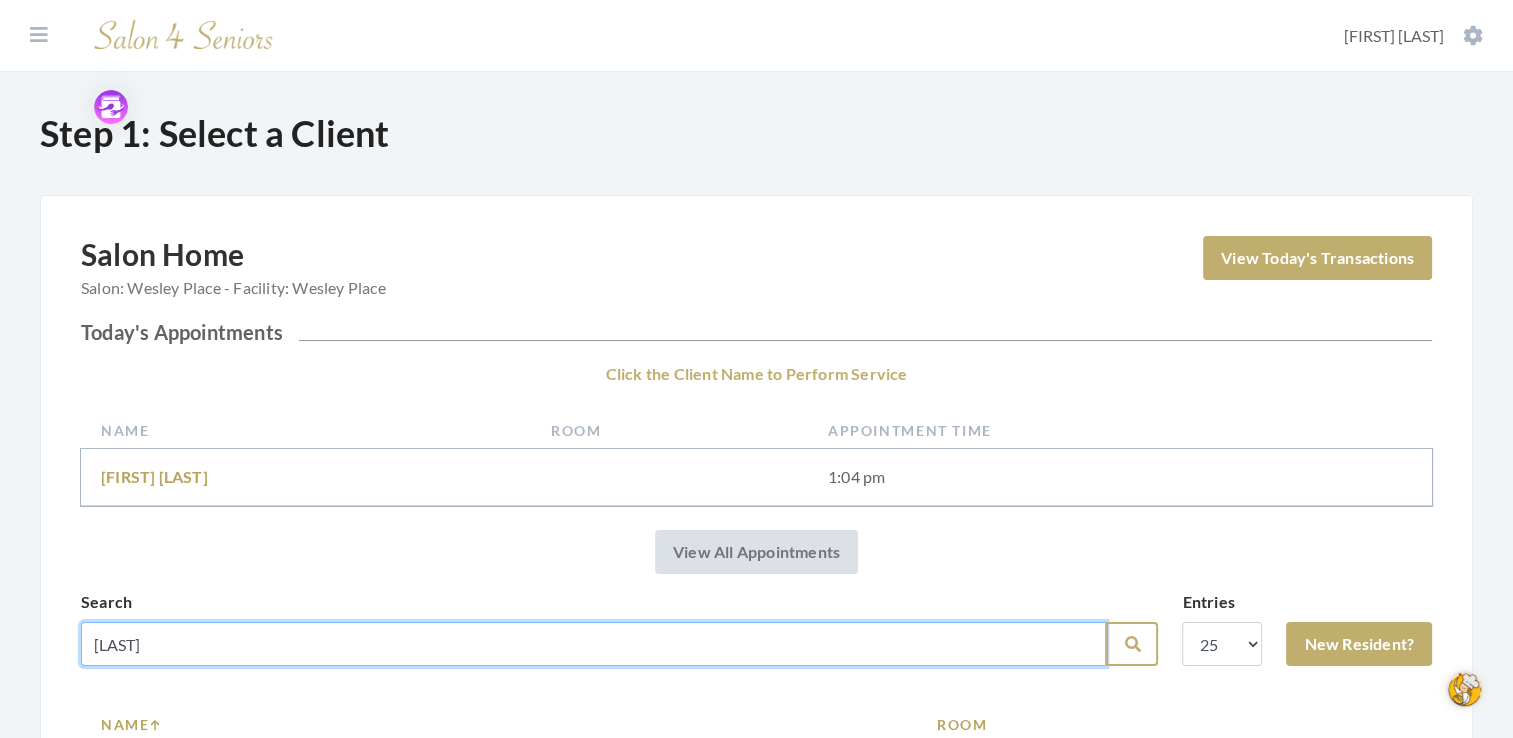 type on "norris" 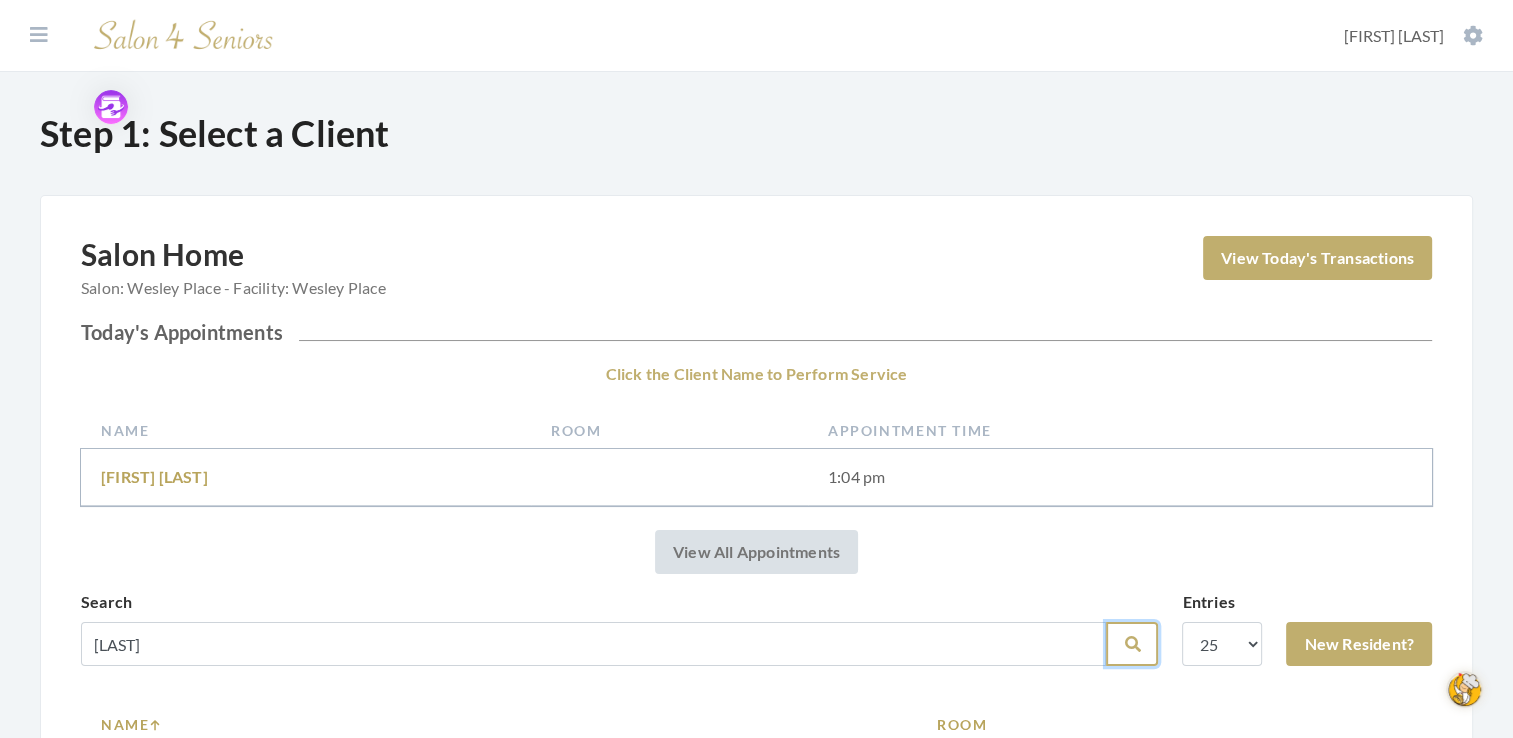 click on "Search" at bounding box center [1132, 644] 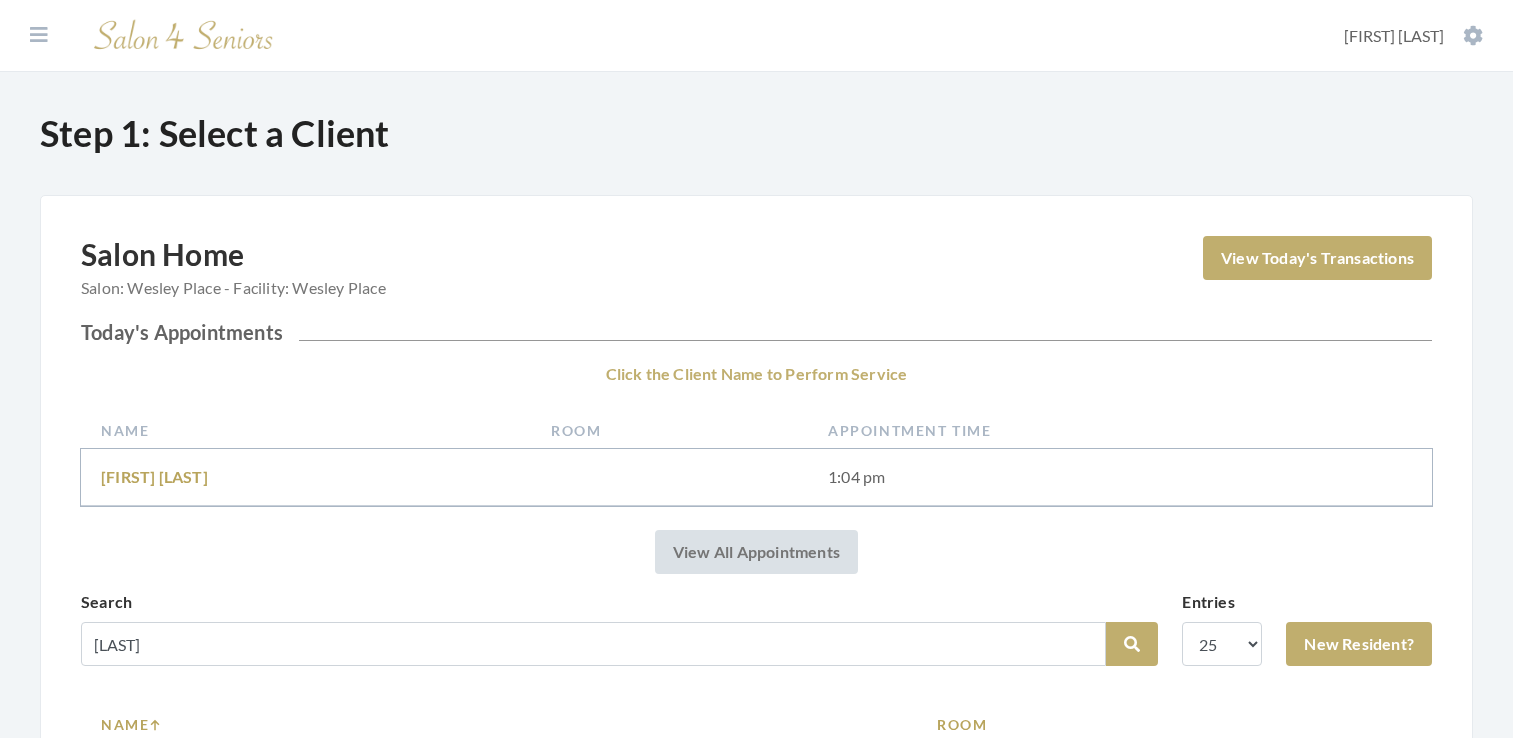 scroll, scrollTop: 0, scrollLeft: 0, axis: both 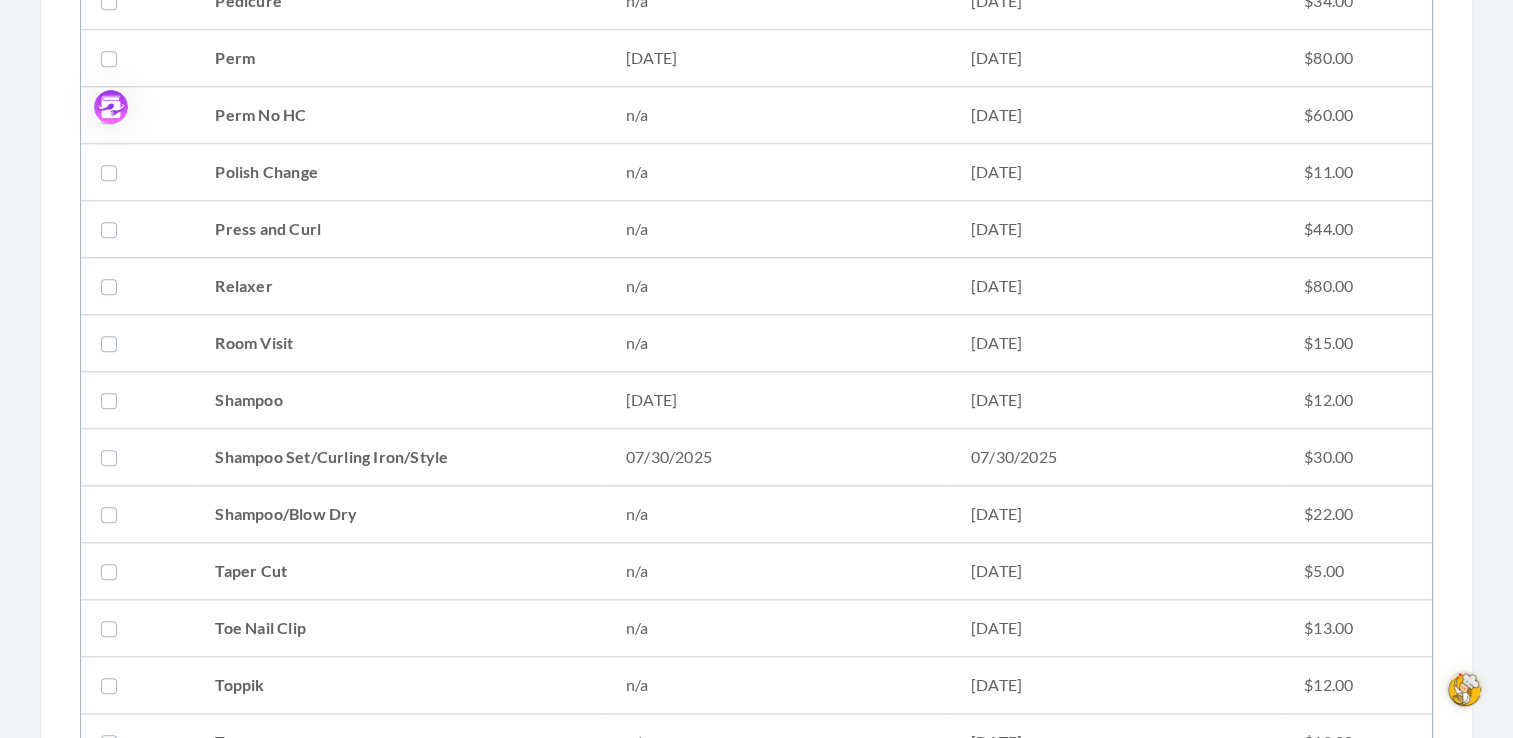 click at bounding box center [113, 457] 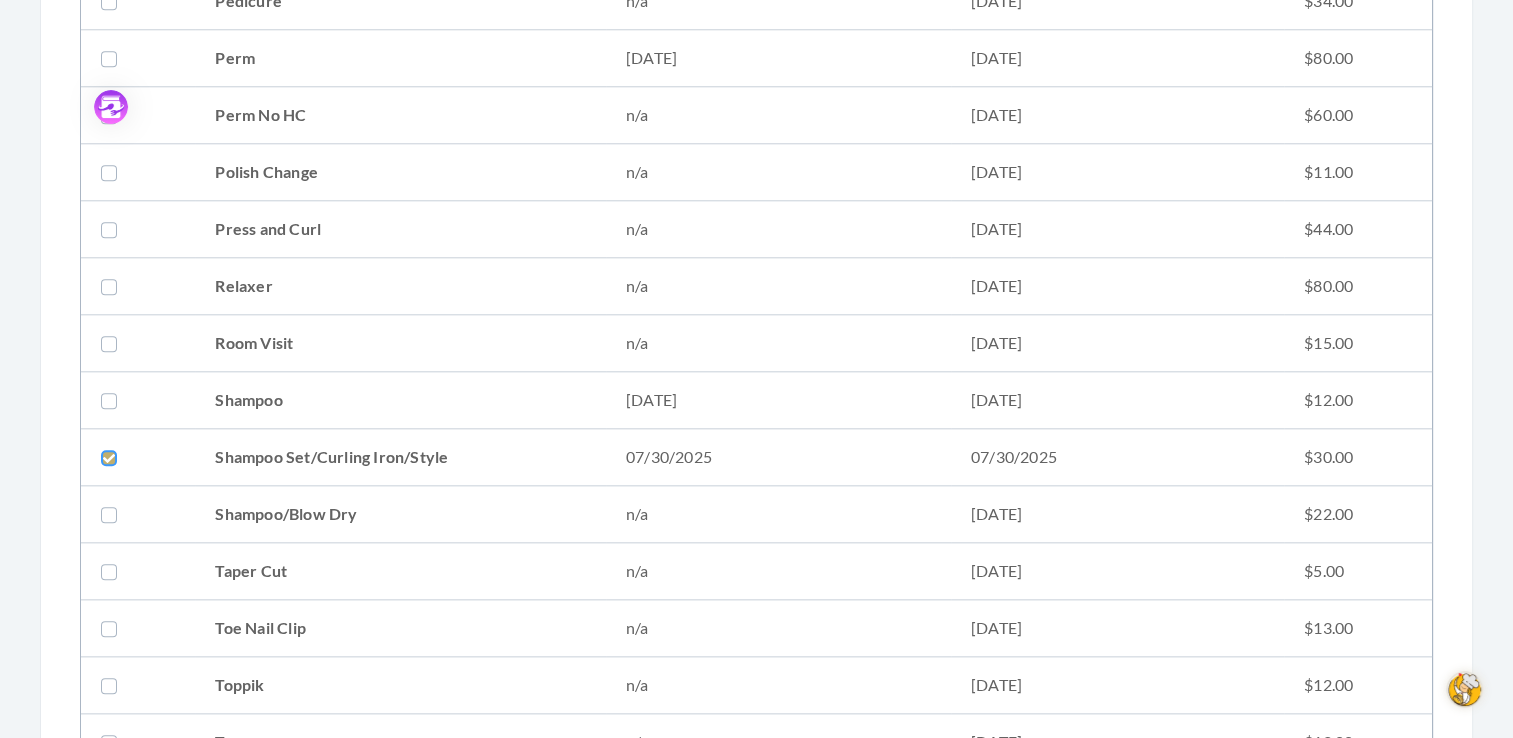 click at bounding box center (-99892, 457) 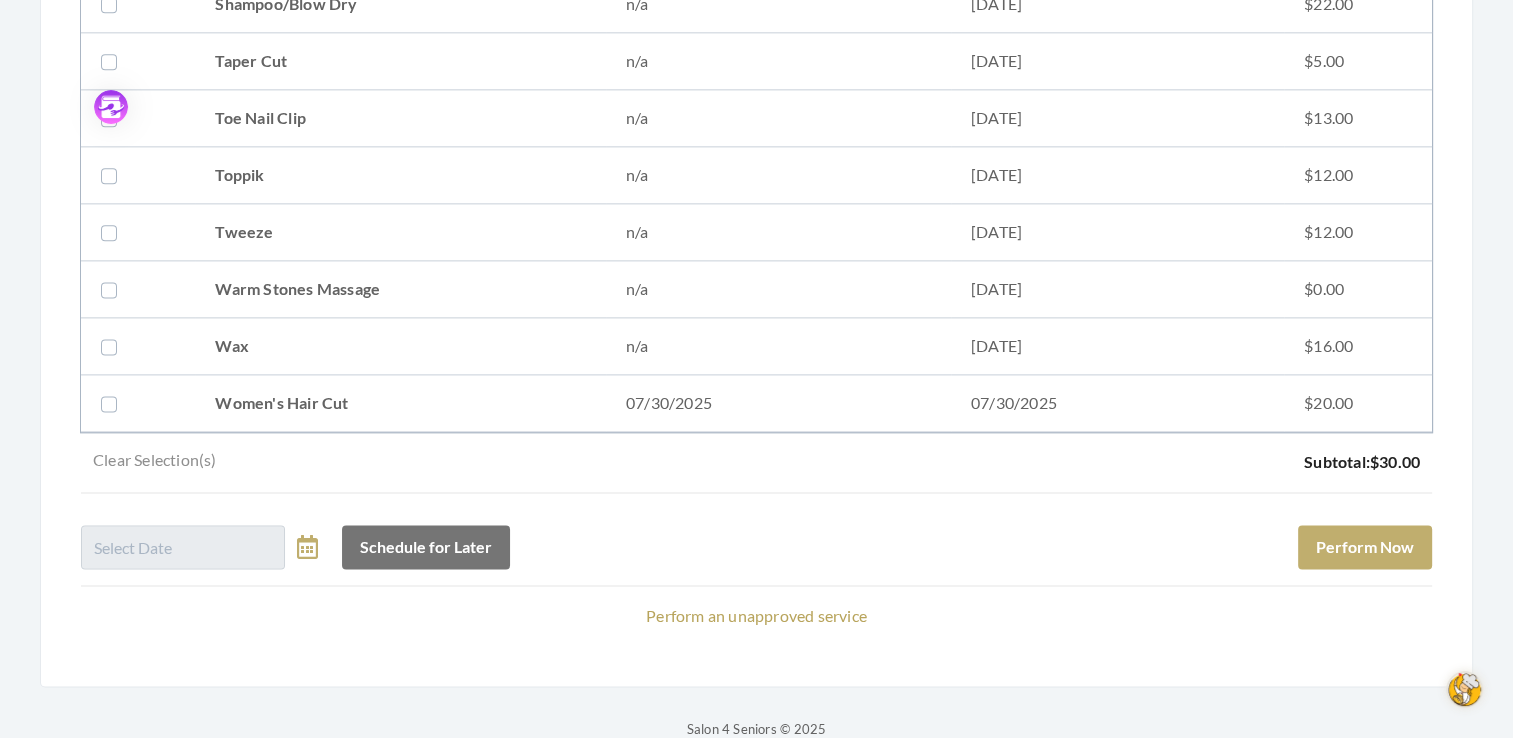 scroll, scrollTop: 2616, scrollLeft: 0, axis: vertical 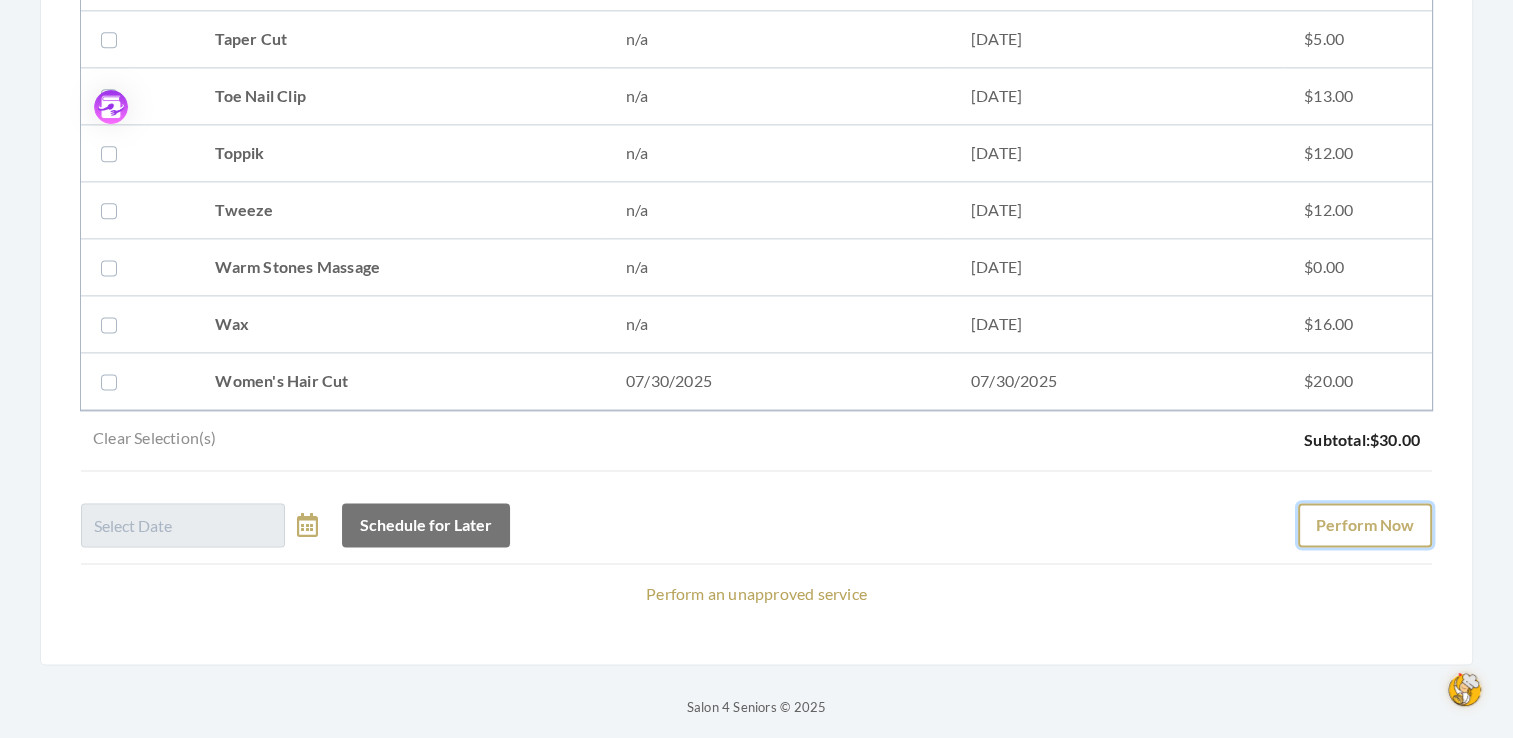 click on "Perform Now" at bounding box center [1365, 525] 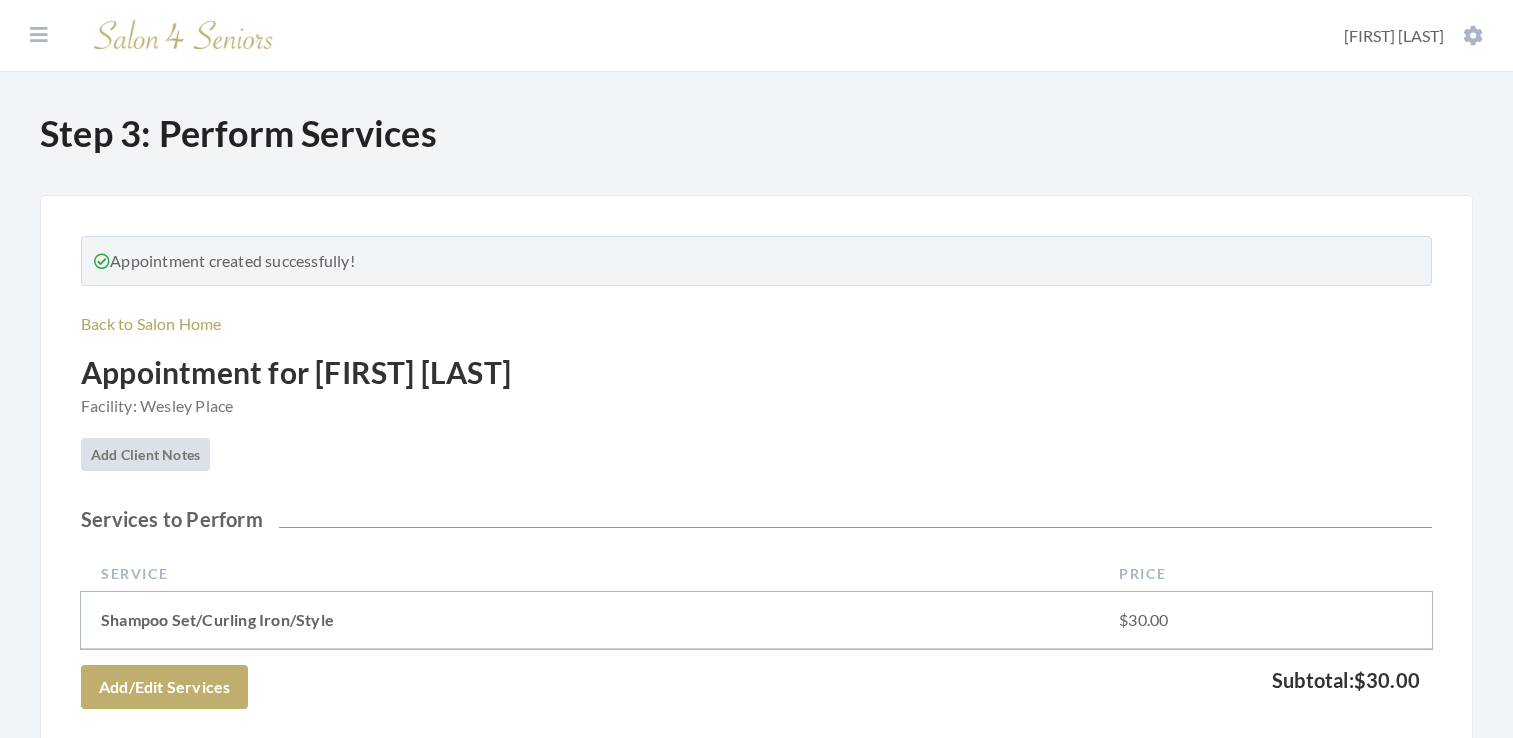scroll, scrollTop: 0, scrollLeft: 0, axis: both 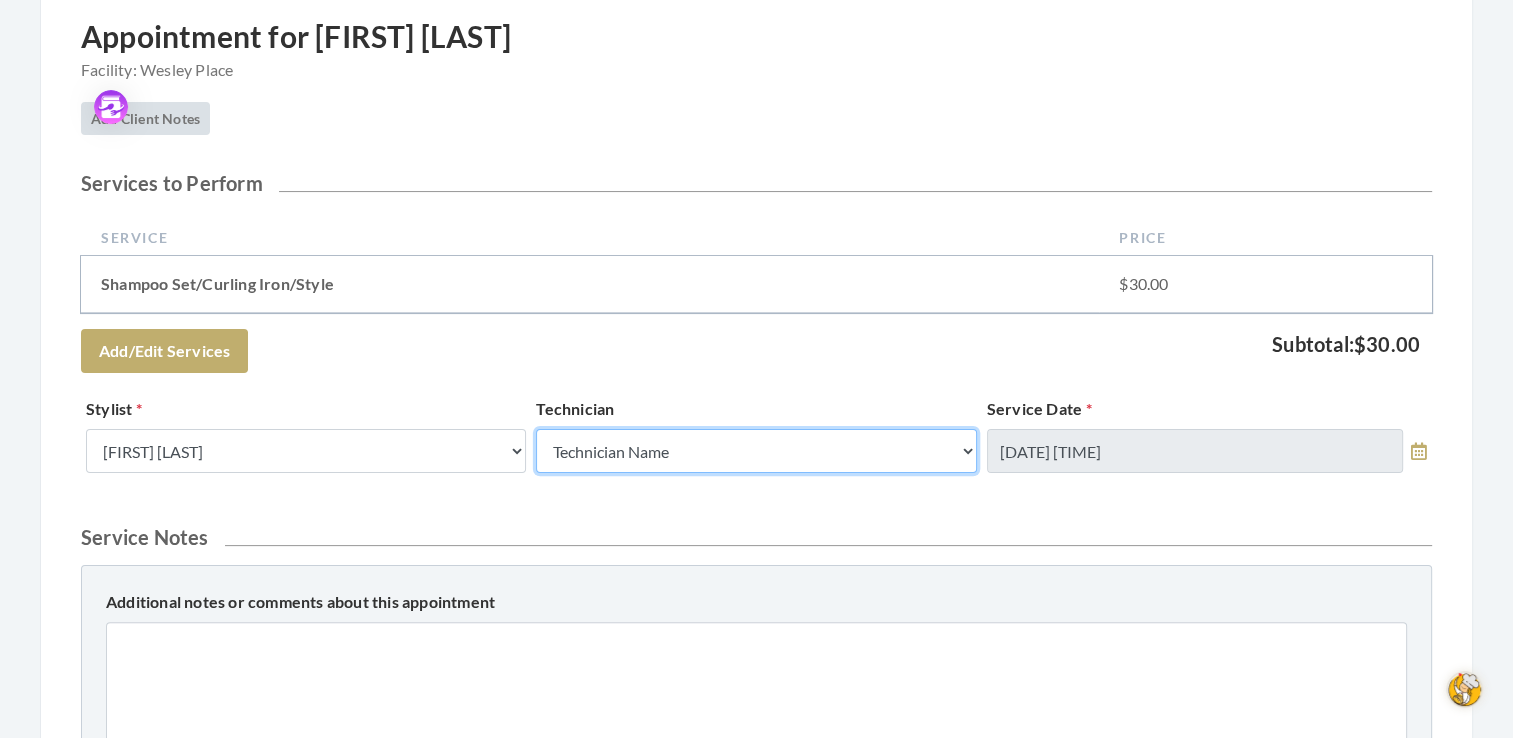 click on "Technician Name   Kinetic Tech   Kimberly Williford" at bounding box center (756, 451) 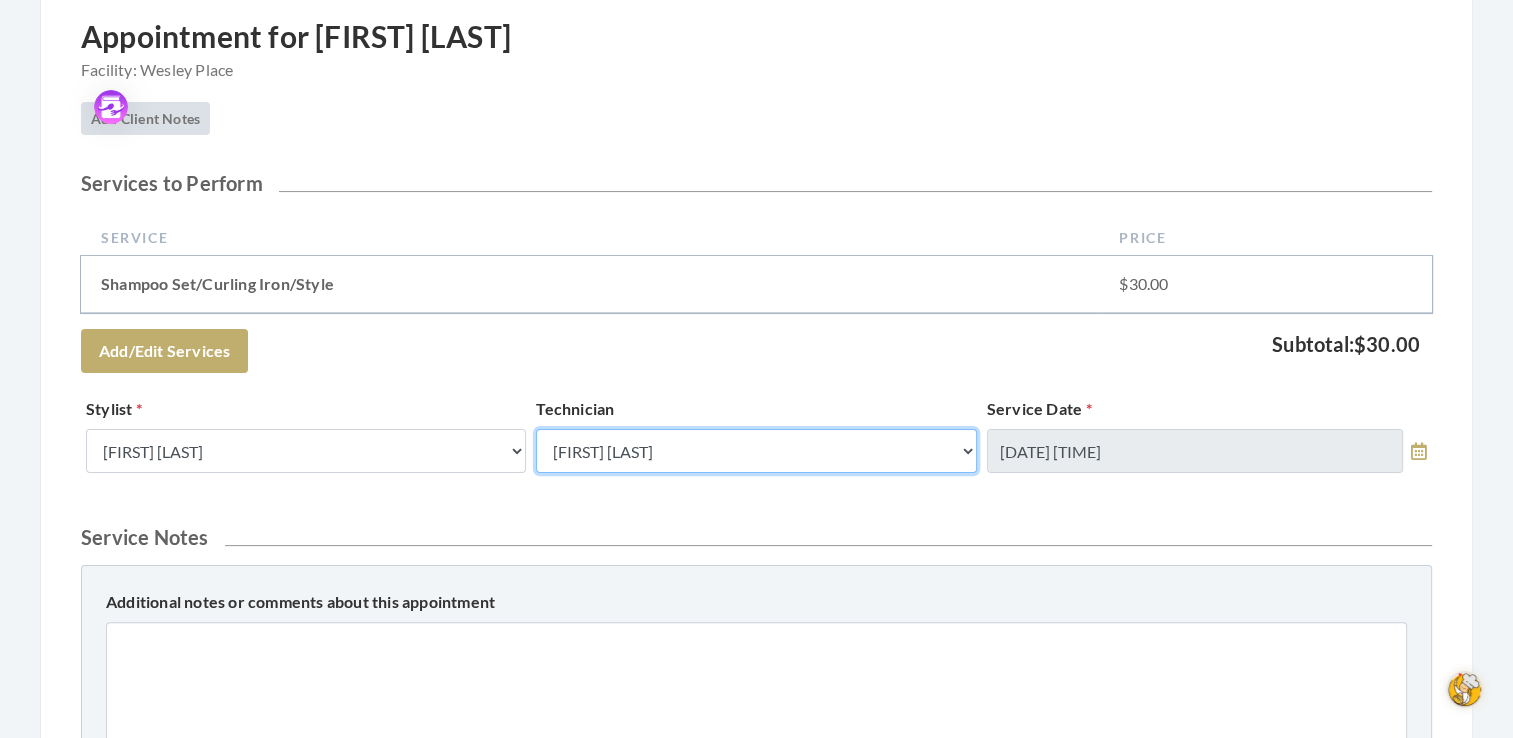 click on "Technician Name   Kinetic Tech   Kimberly Williford" at bounding box center (756, 451) 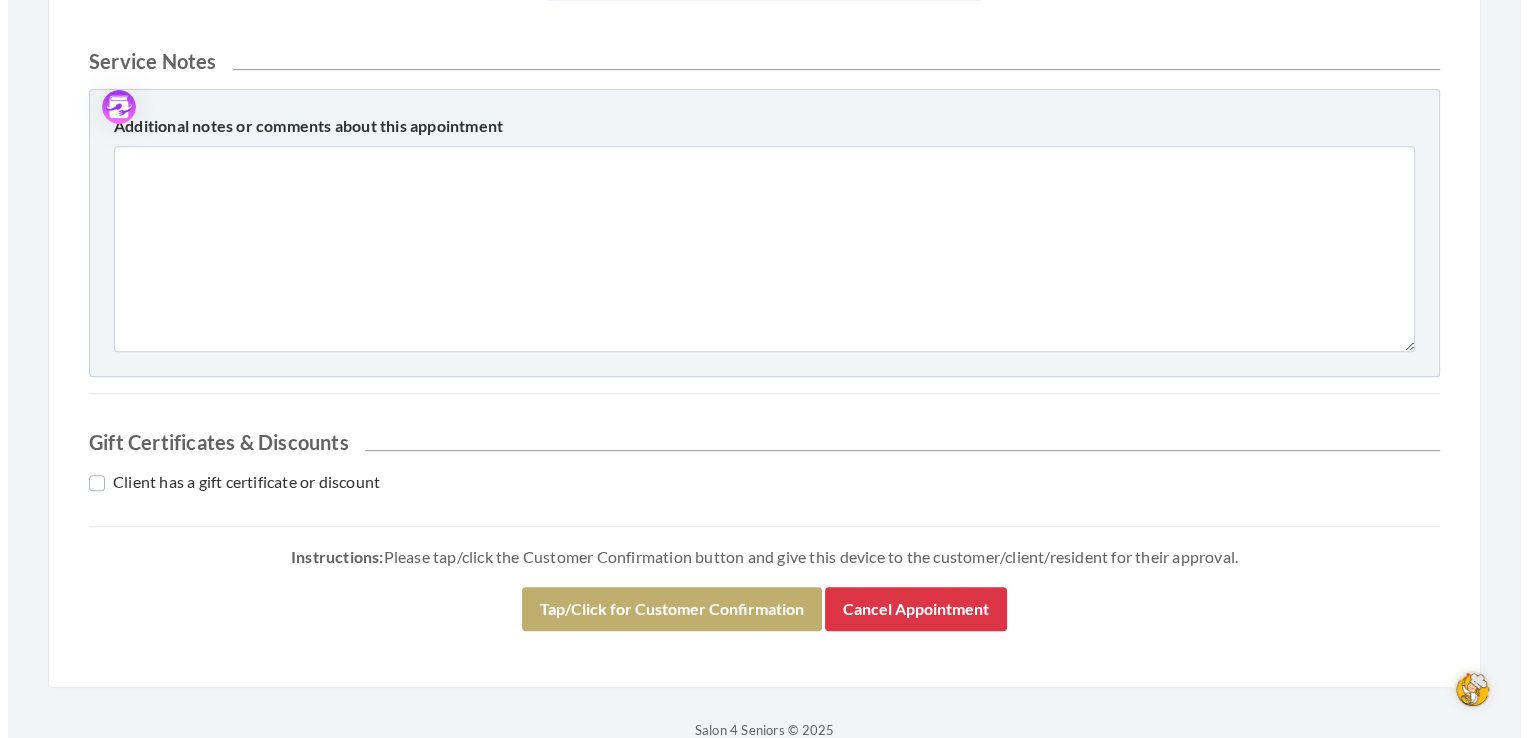 scroll, scrollTop: 832, scrollLeft: 0, axis: vertical 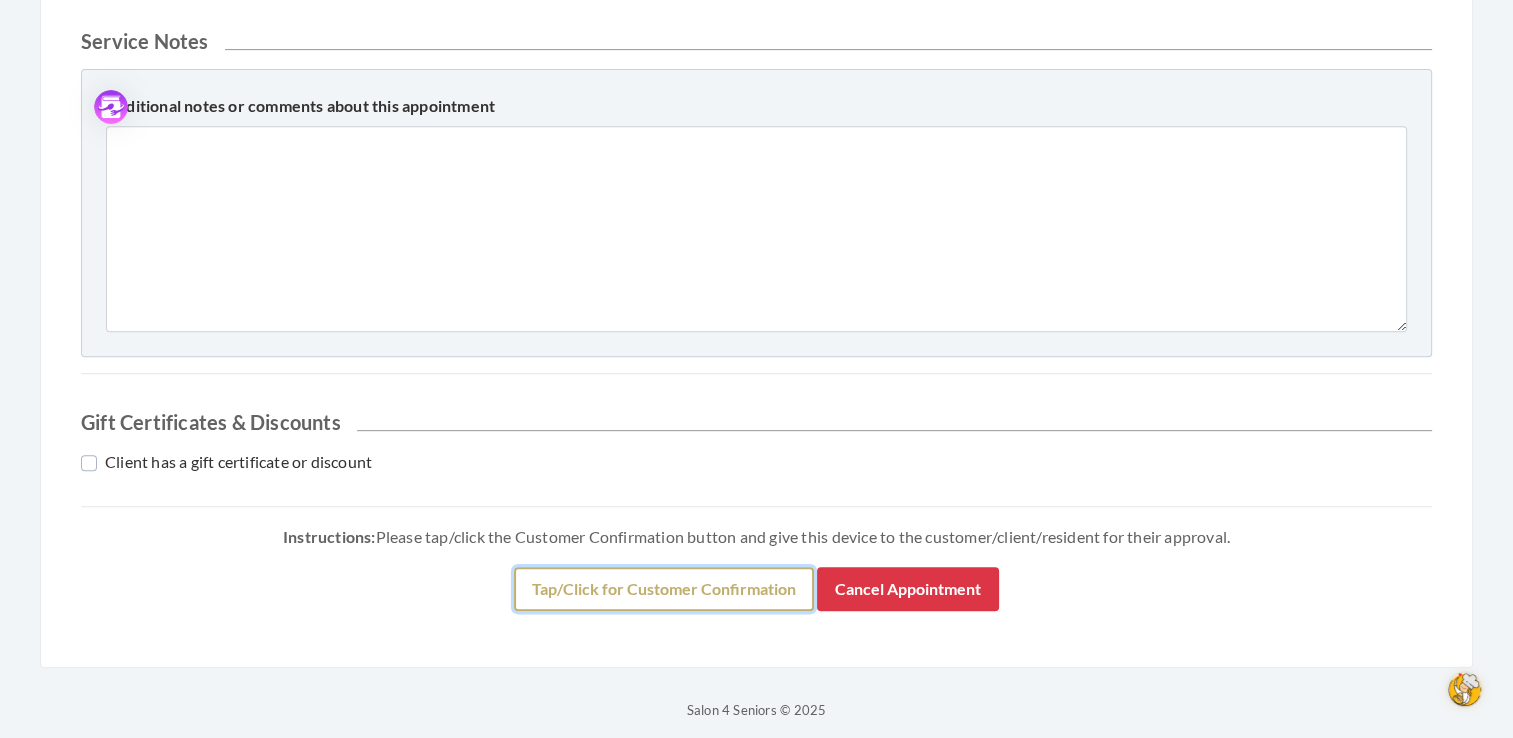 click on "Tap/Click for Customer Confirmation" at bounding box center (664, 589) 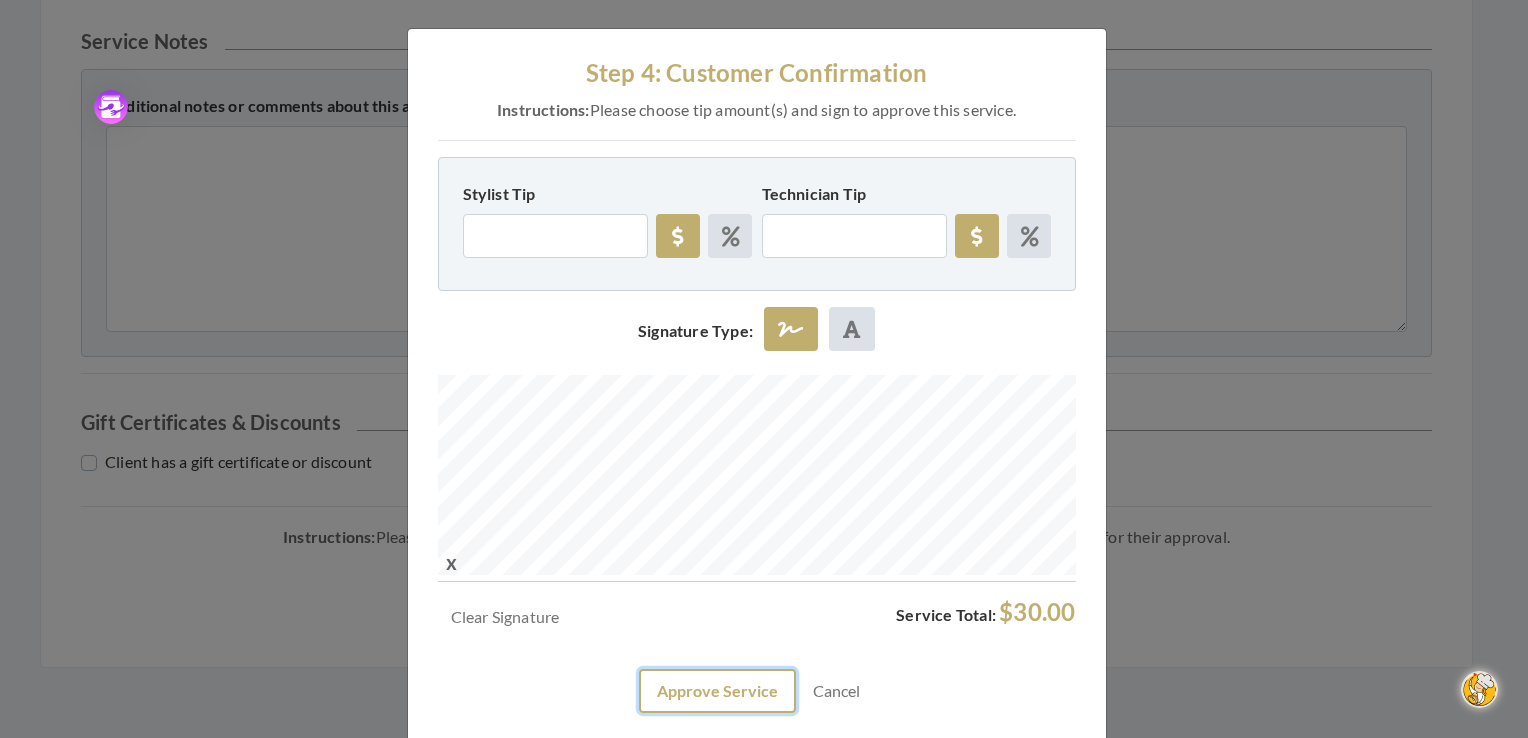 click on "Approve Service" at bounding box center [717, 691] 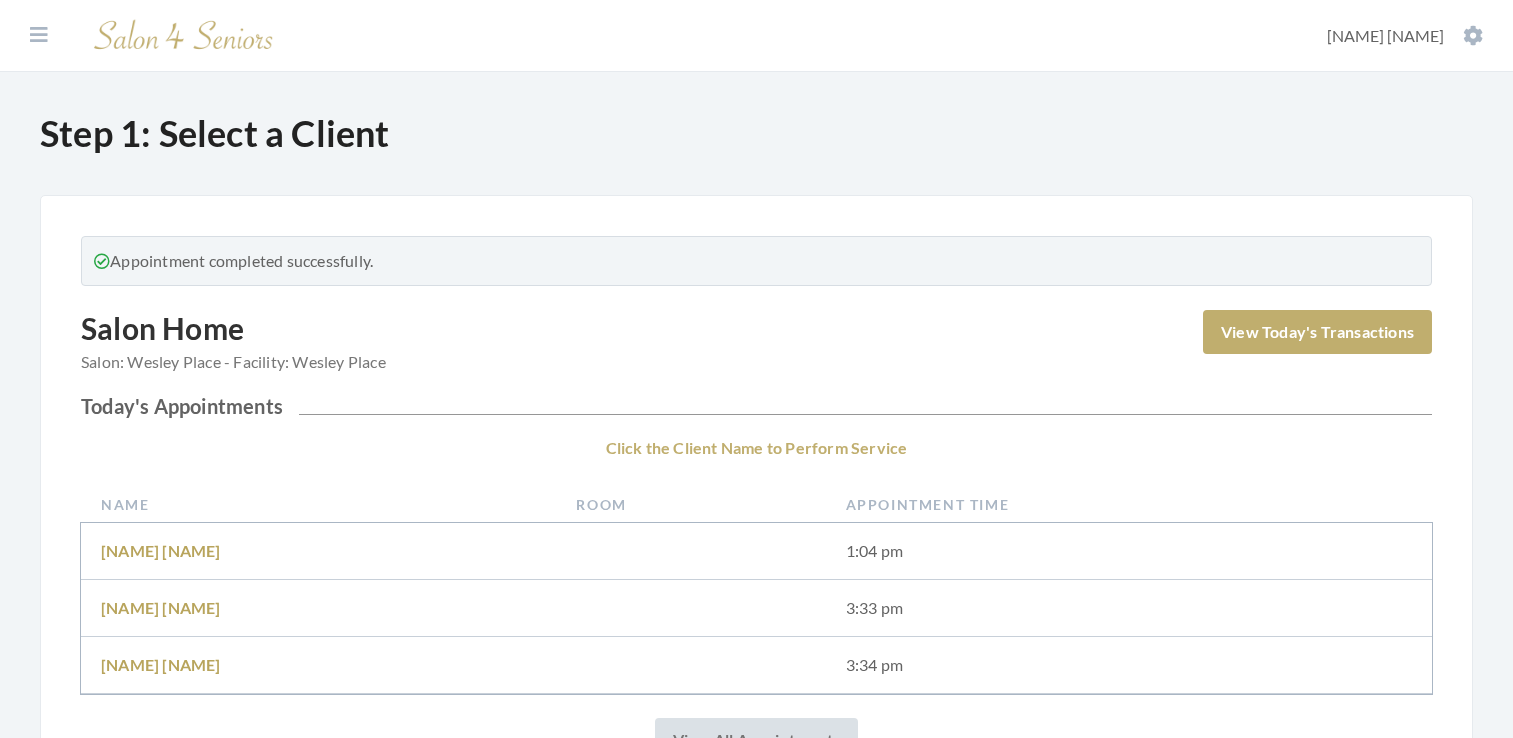 scroll, scrollTop: 0, scrollLeft: 0, axis: both 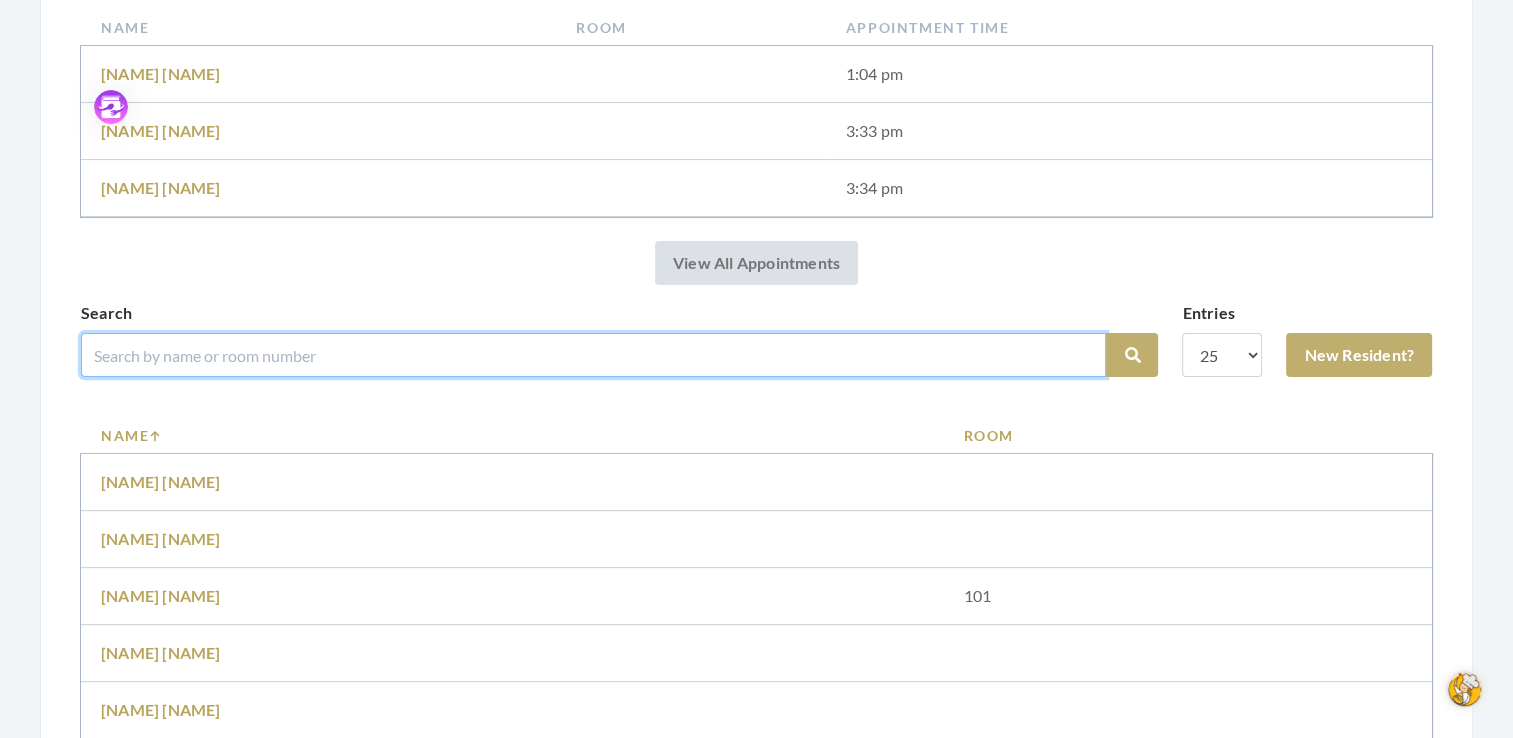 click at bounding box center [593, 355] 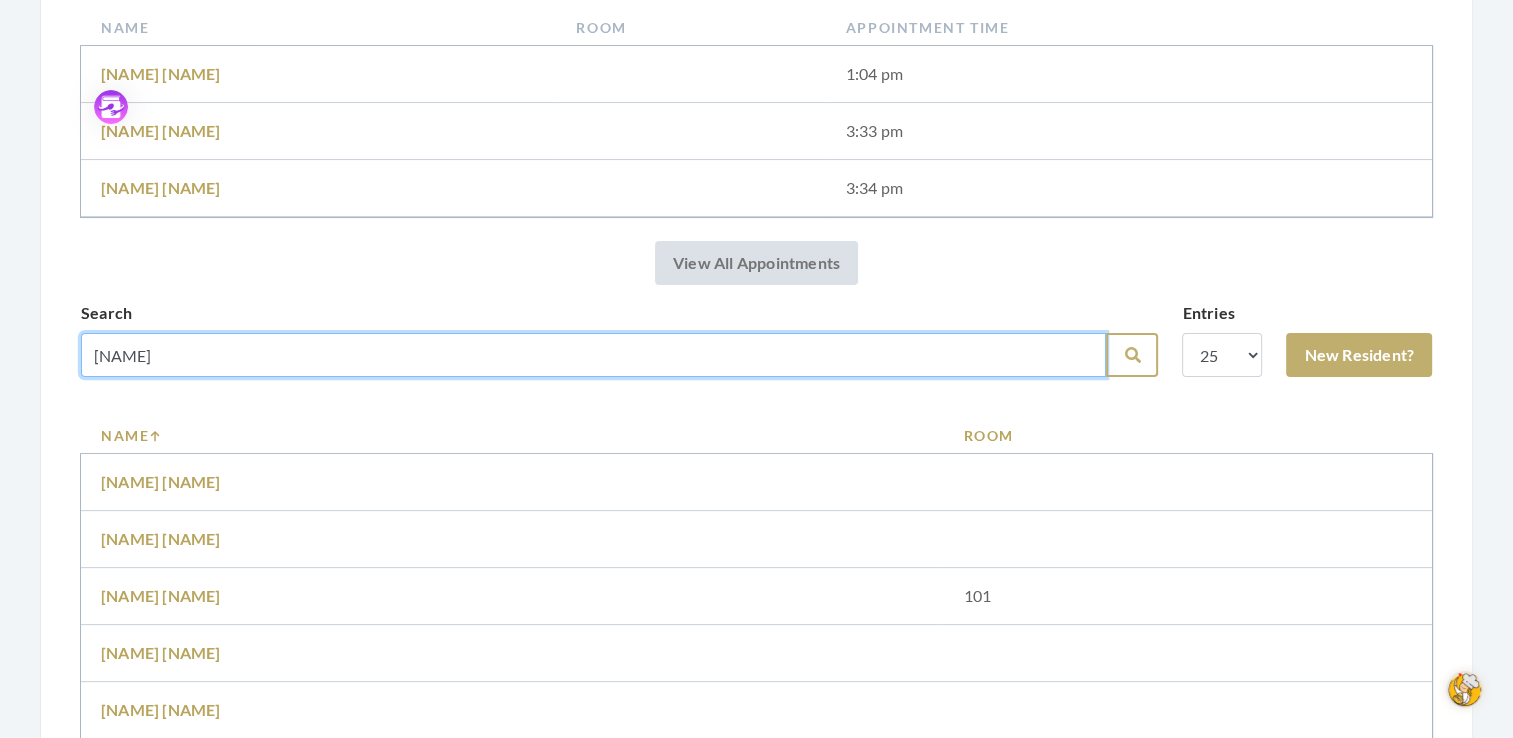 type on "gordon" 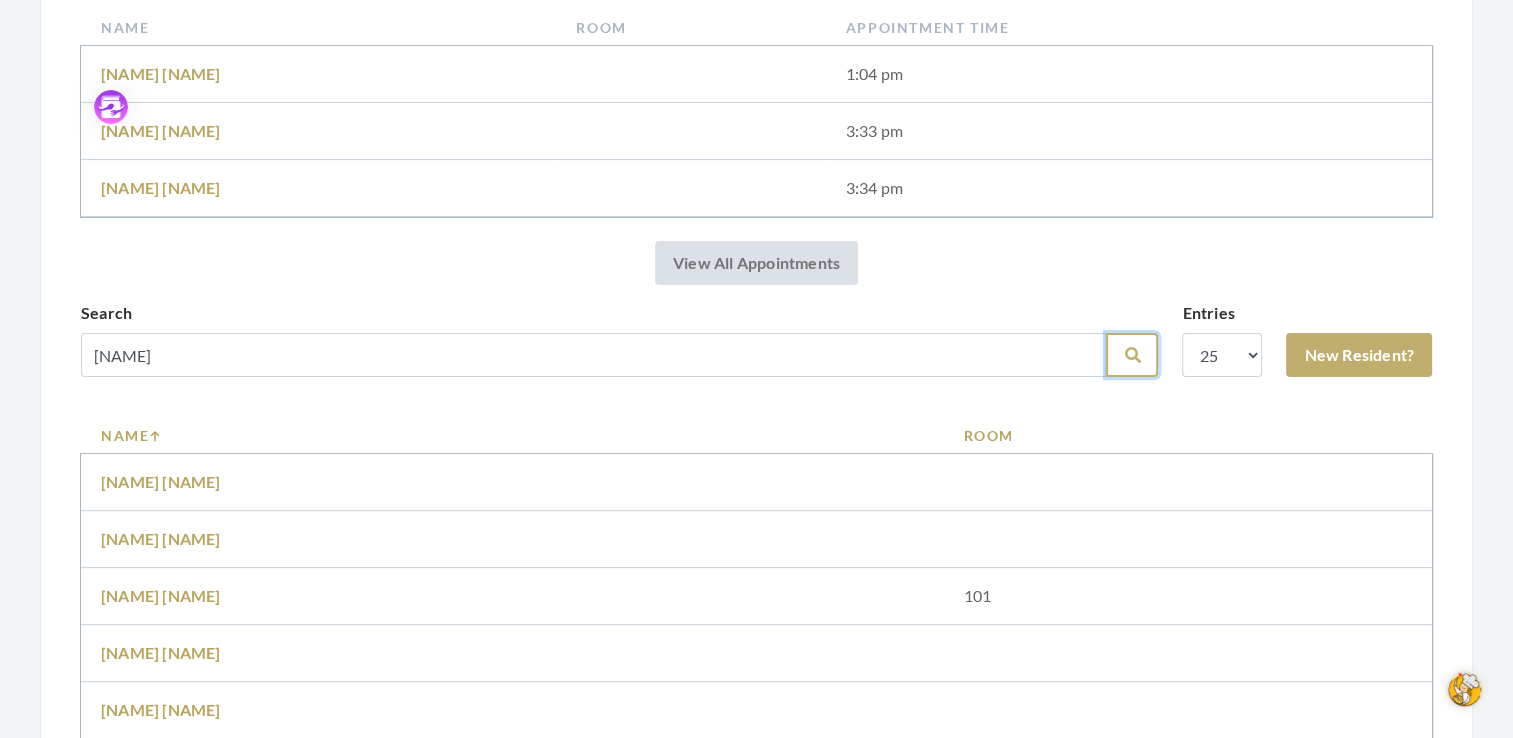 click at bounding box center [1132, 355] 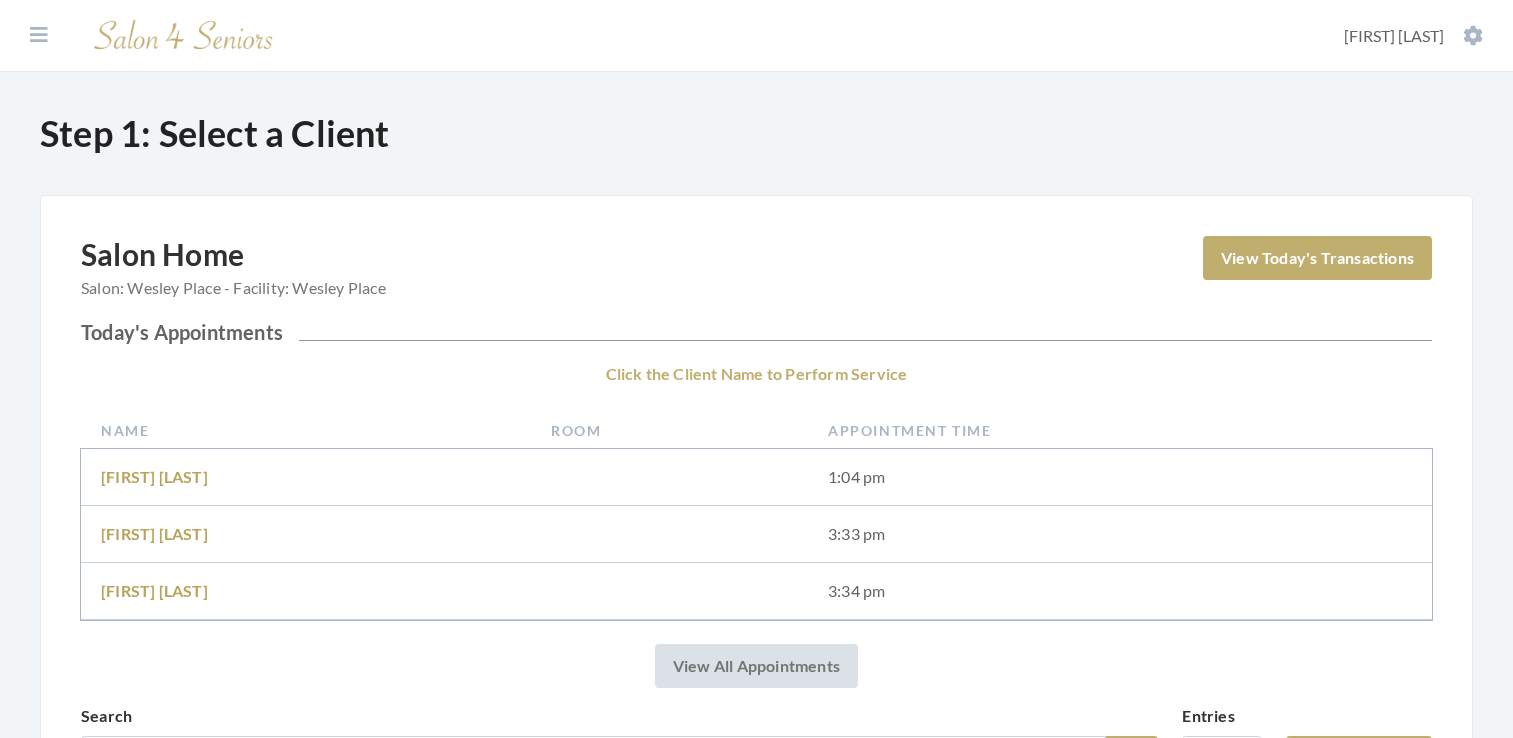 scroll, scrollTop: 0, scrollLeft: 0, axis: both 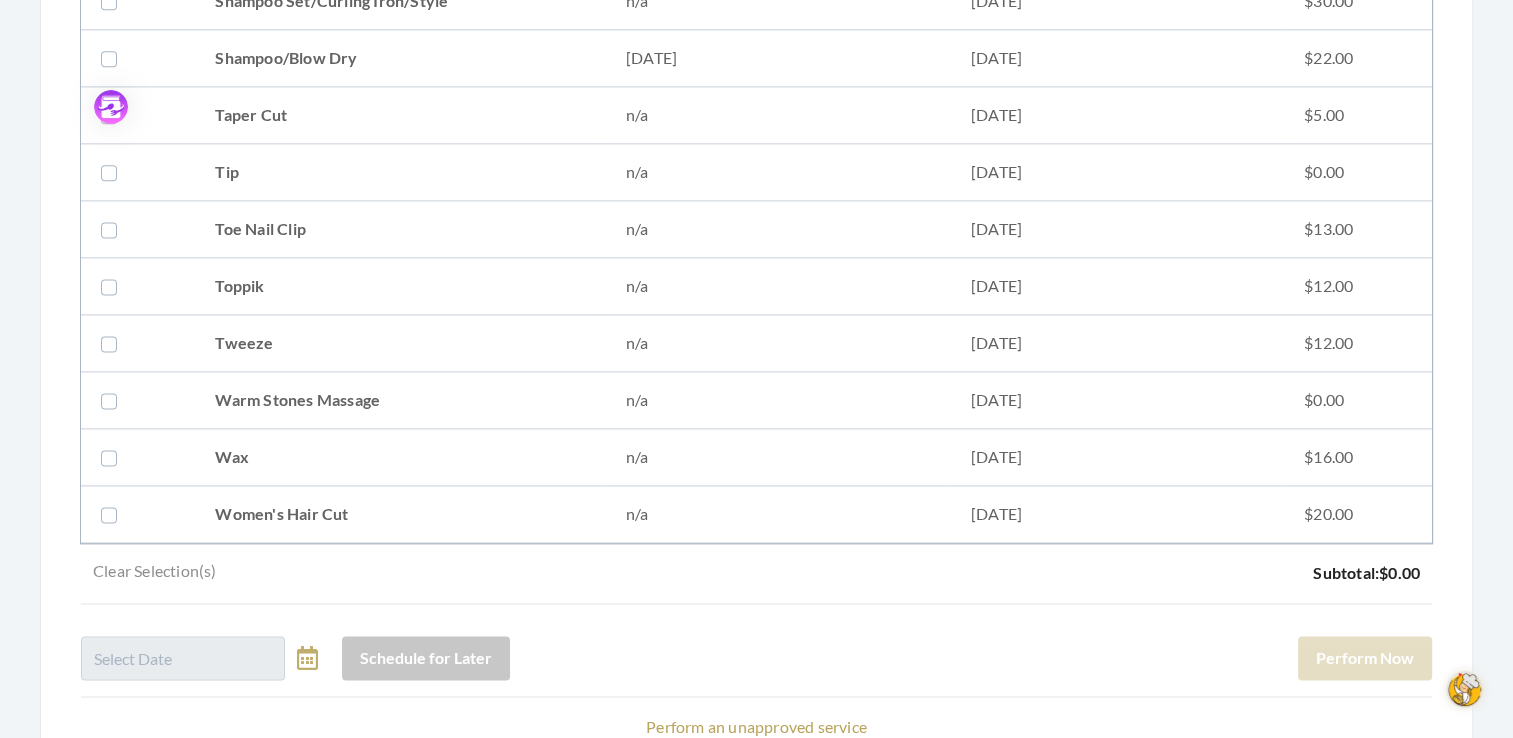 click at bounding box center [113, 58] 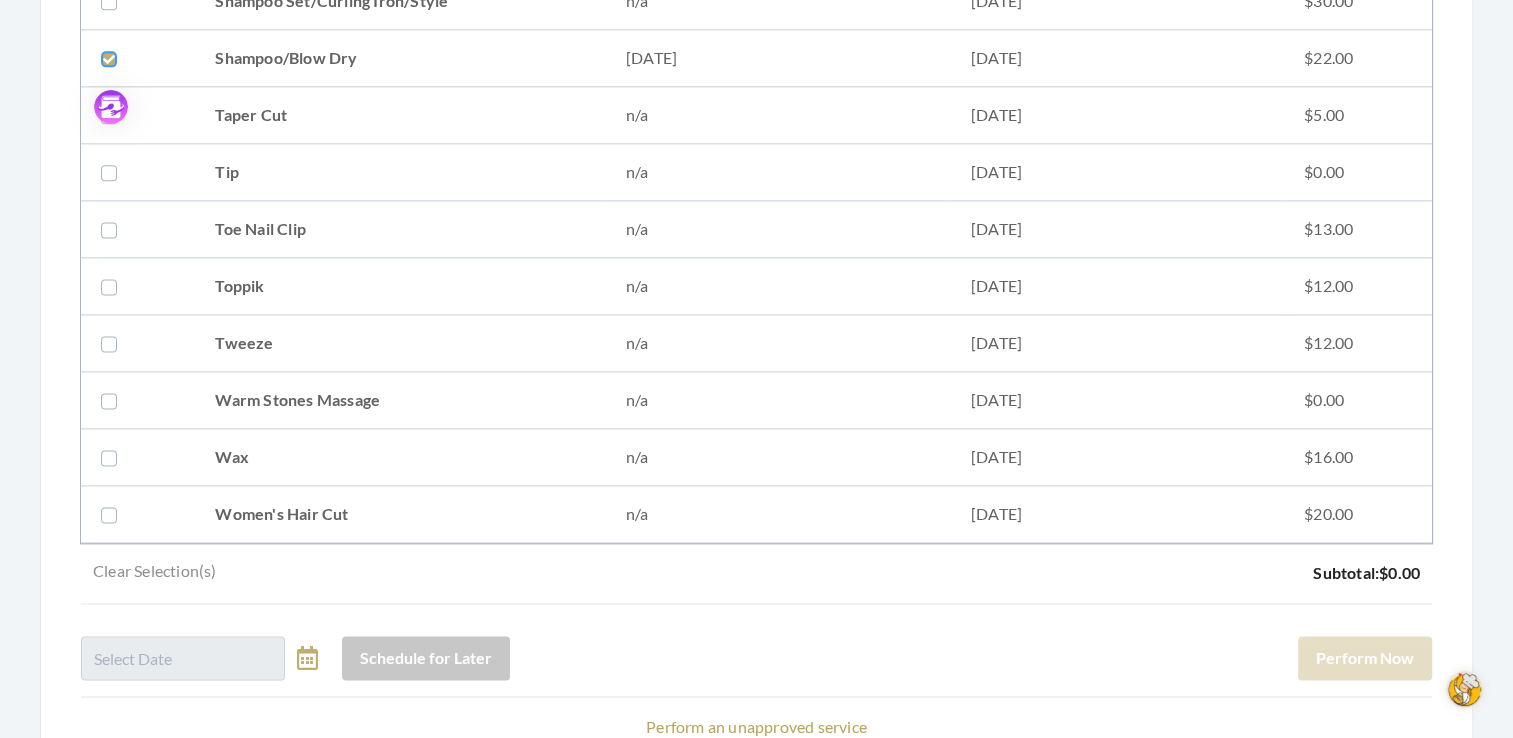 click at bounding box center (-99892, 58) 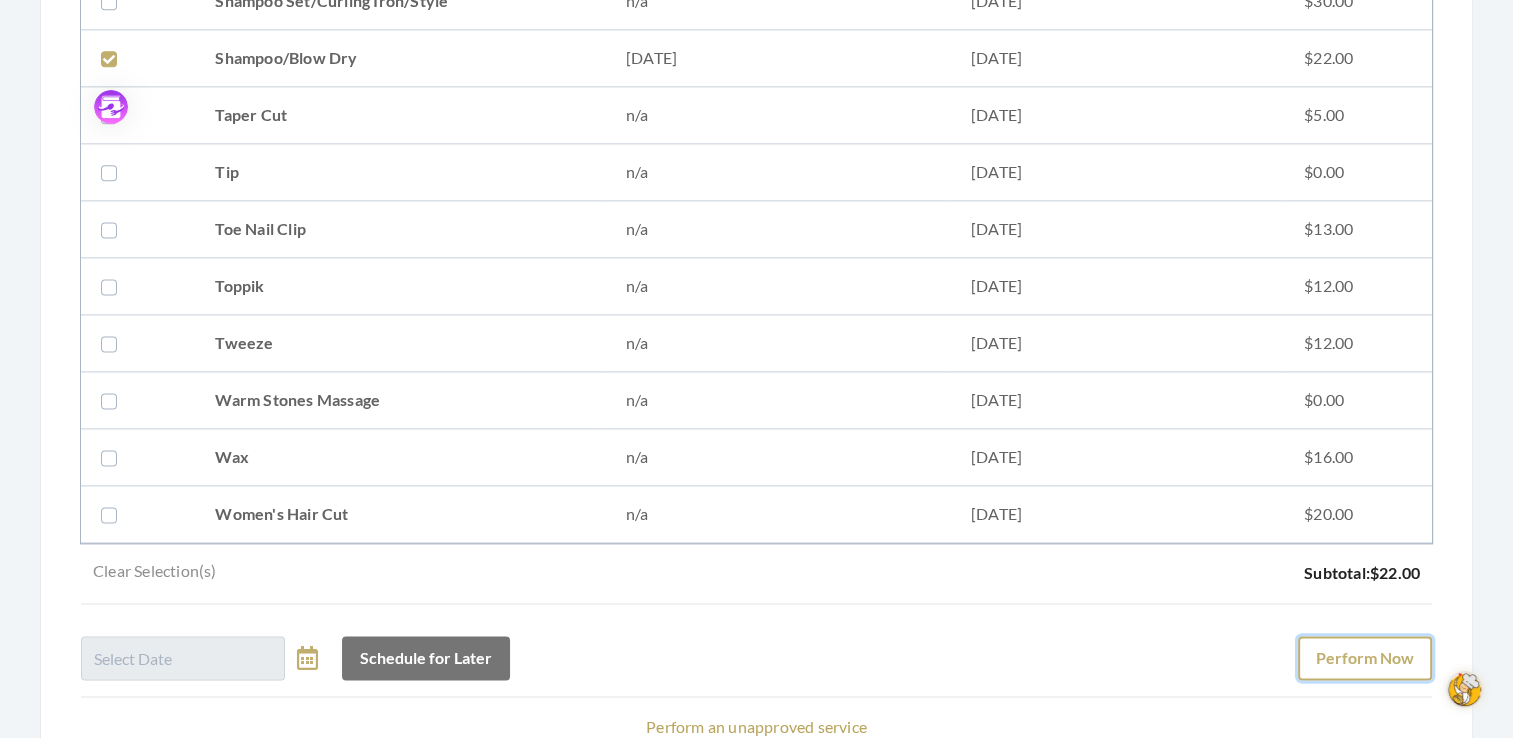 click on "Perform Now" at bounding box center (1365, 658) 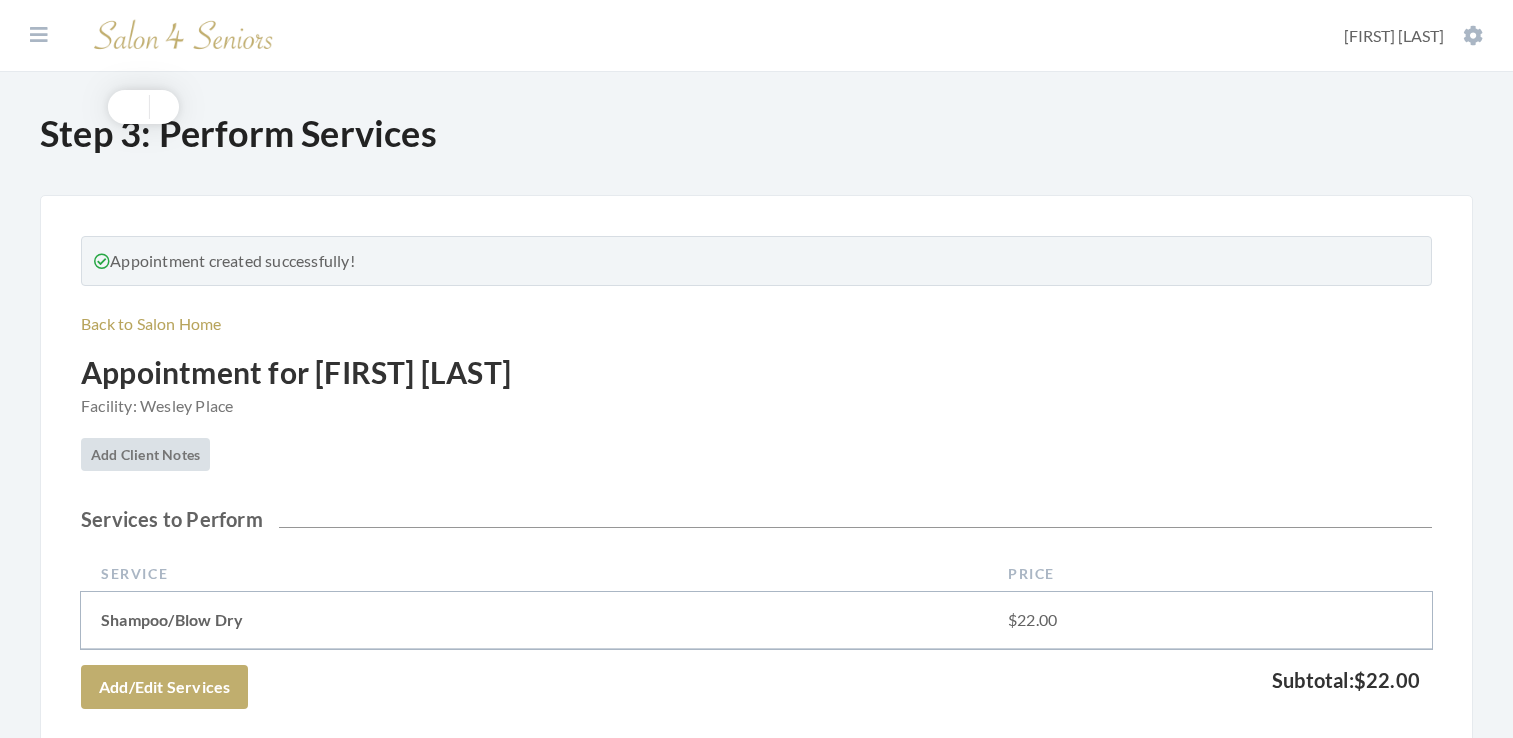 scroll, scrollTop: 0, scrollLeft: 0, axis: both 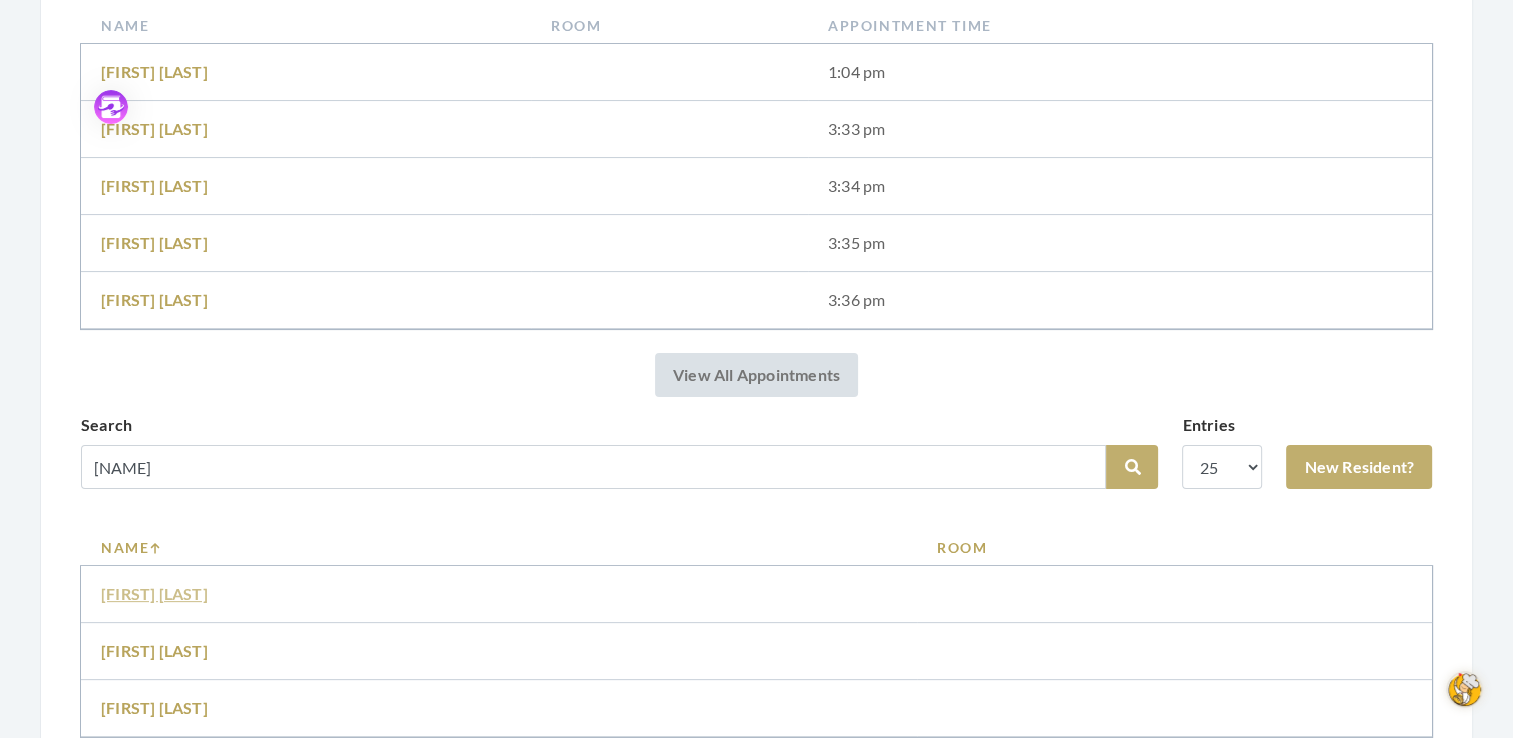 click on "Dorothy Clark" at bounding box center (154, 593) 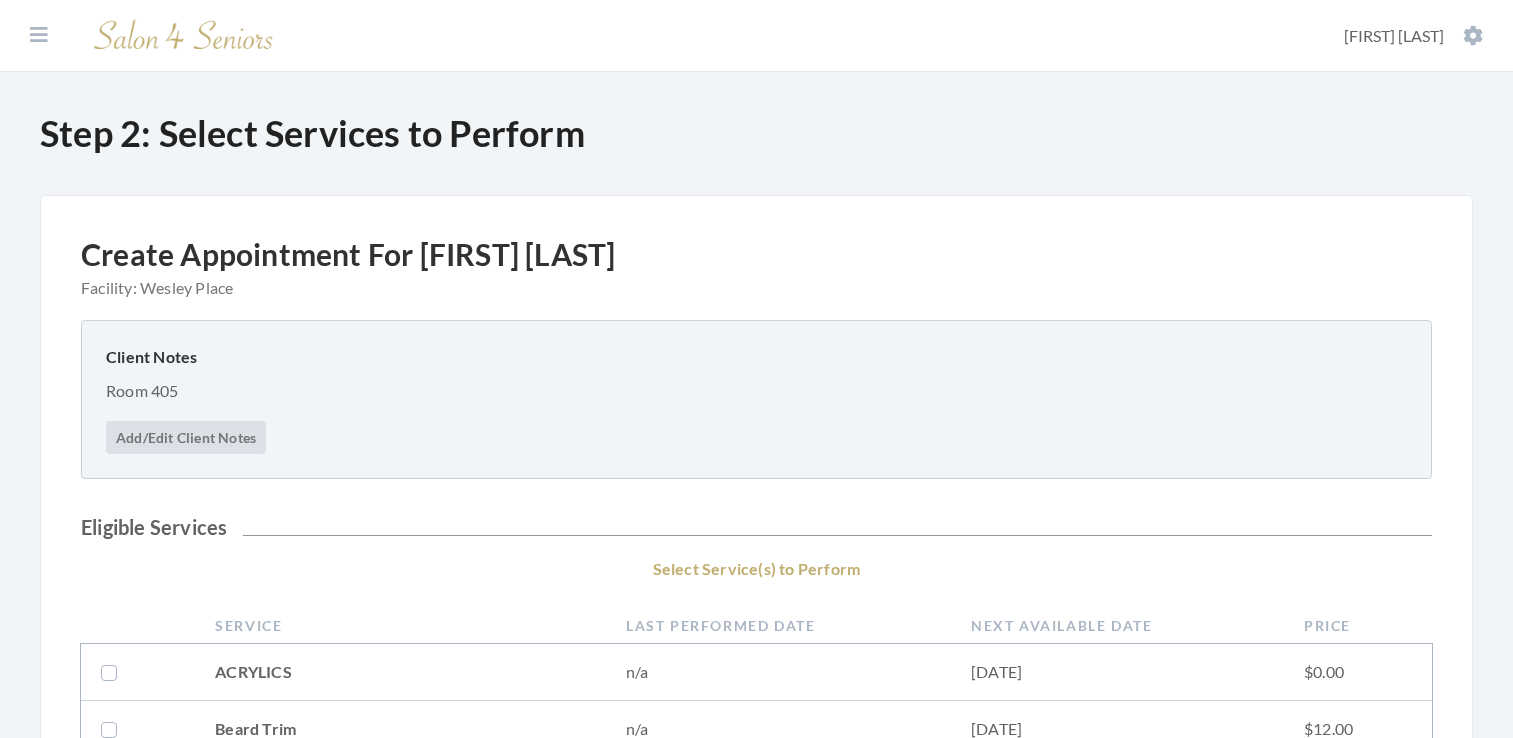 scroll, scrollTop: 0, scrollLeft: 0, axis: both 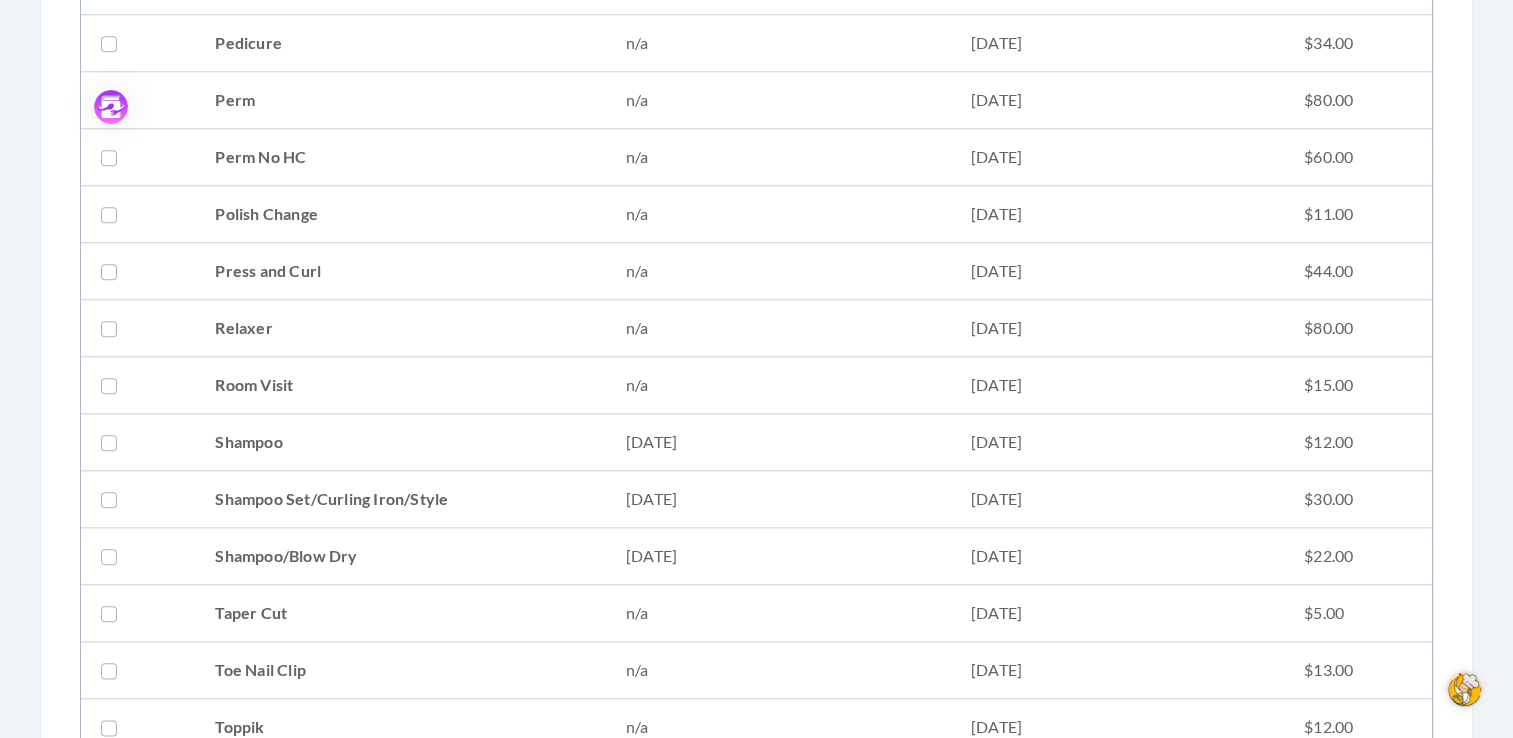 click at bounding box center [113, 499] 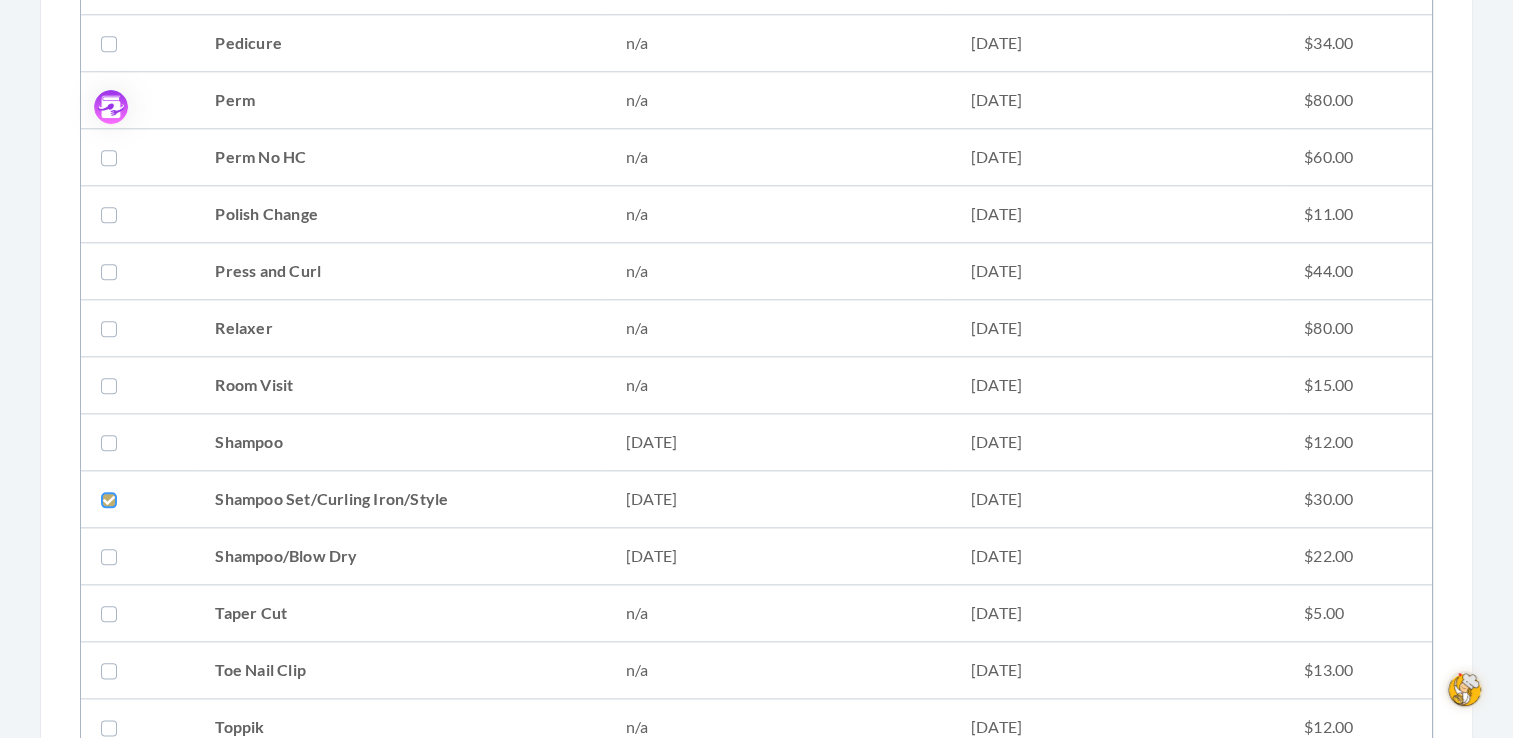 click at bounding box center (-99892, 499) 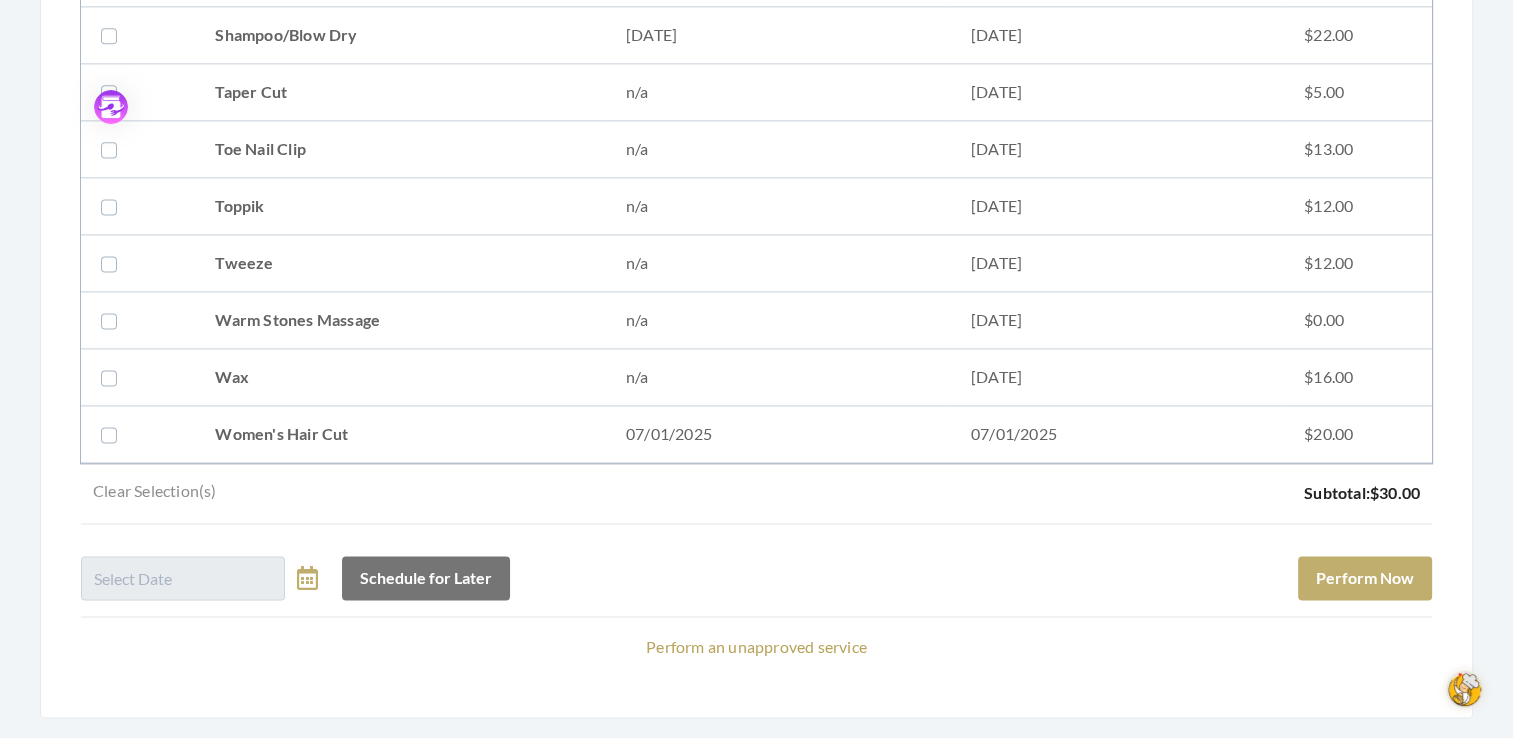 scroll, scrollTop: 2741, scrollLeft: 0, axis: vertical 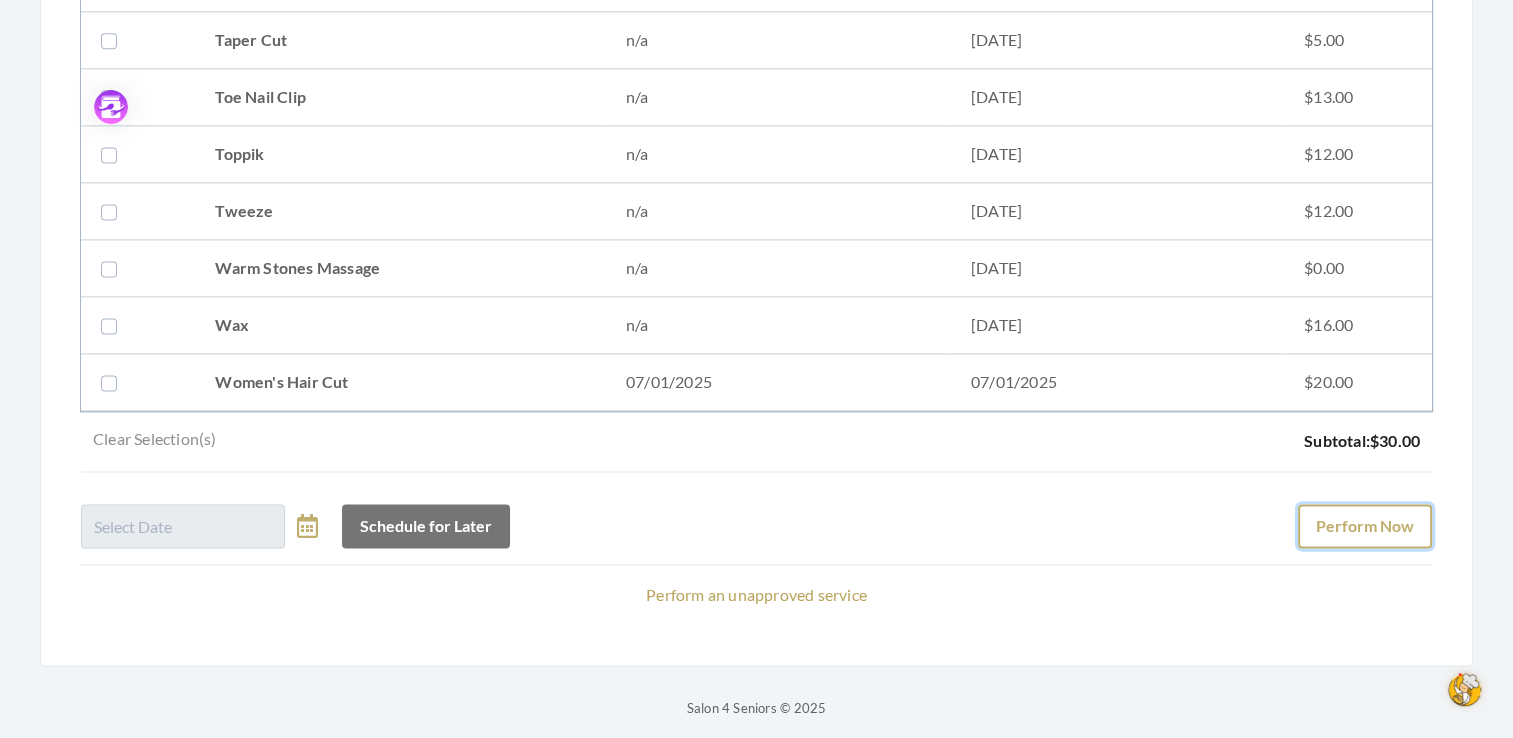 click on "Perform Now" at bounding box center [1365, 526] 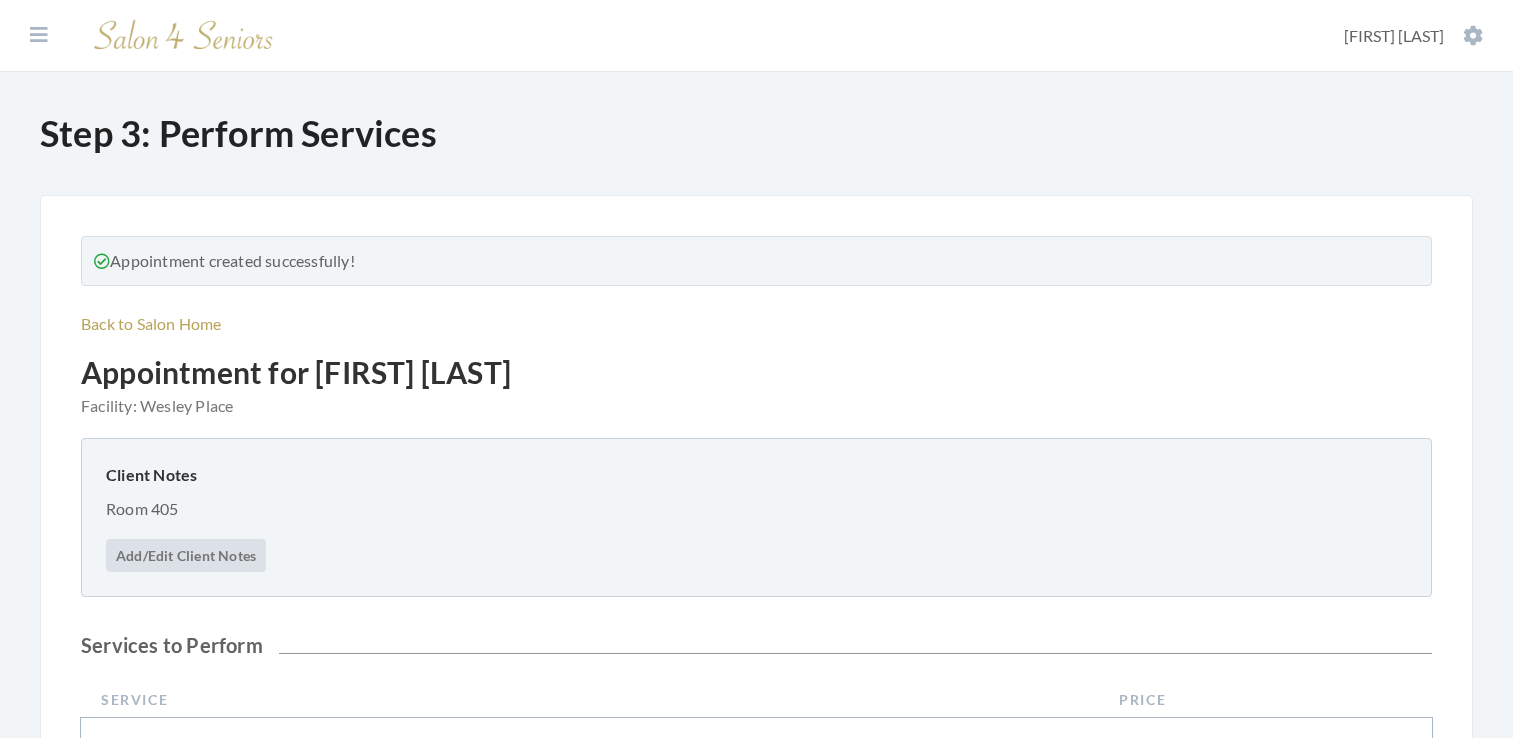 scroll, scrollTop: 0, scrollLeft: 0, axis: both 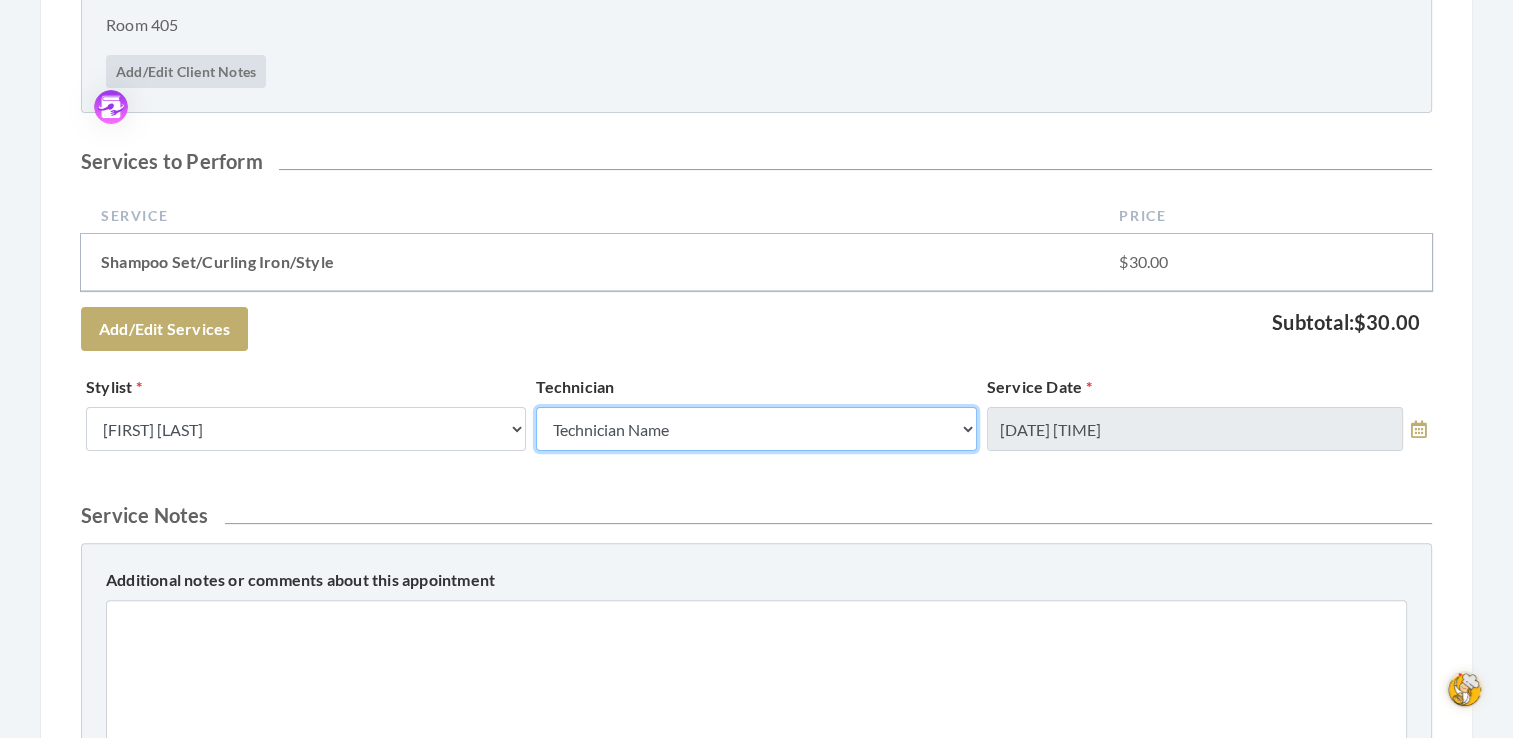 click on "Technician Name   Kinetic Tech   [FIRST] [LAST]" at bounding box center (756, 429) 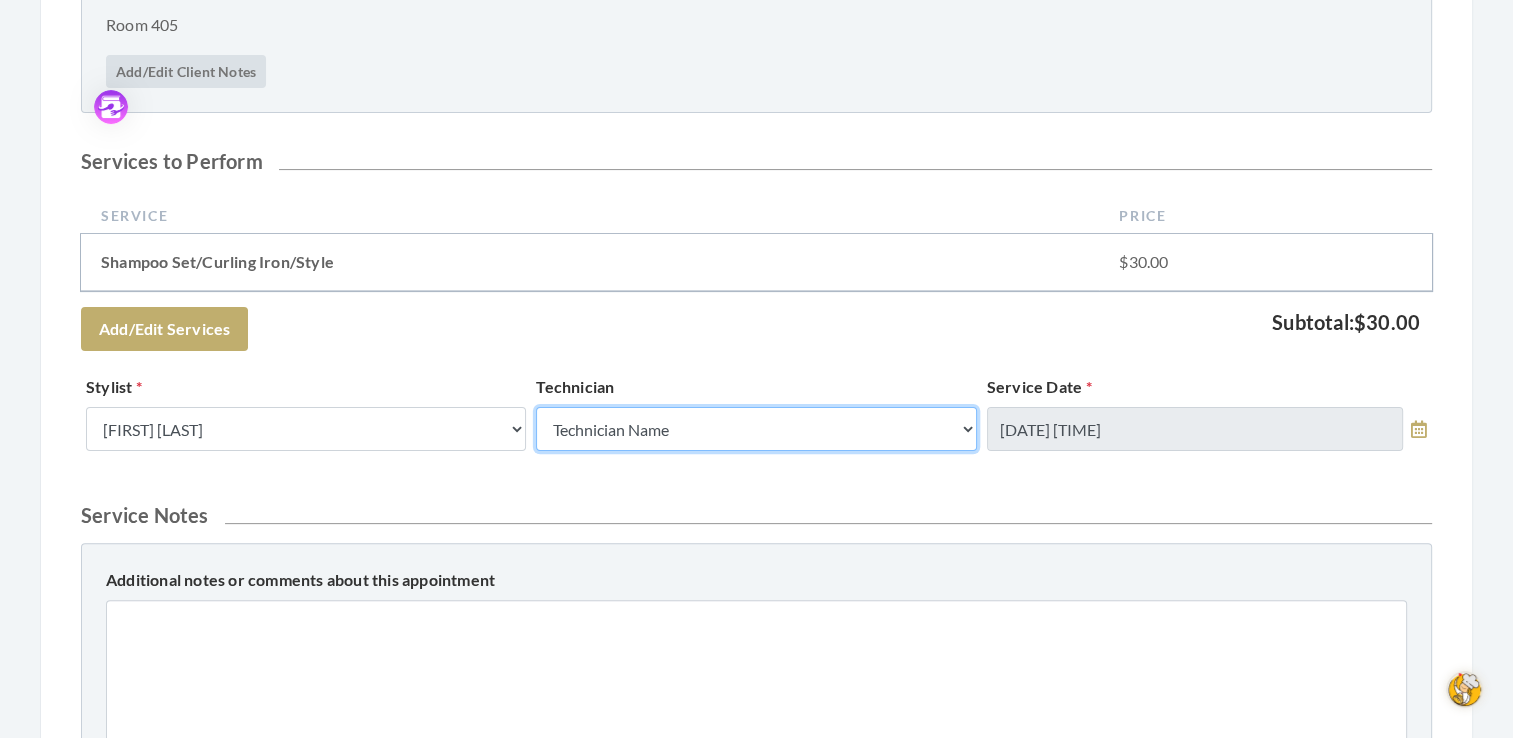 select on "62" 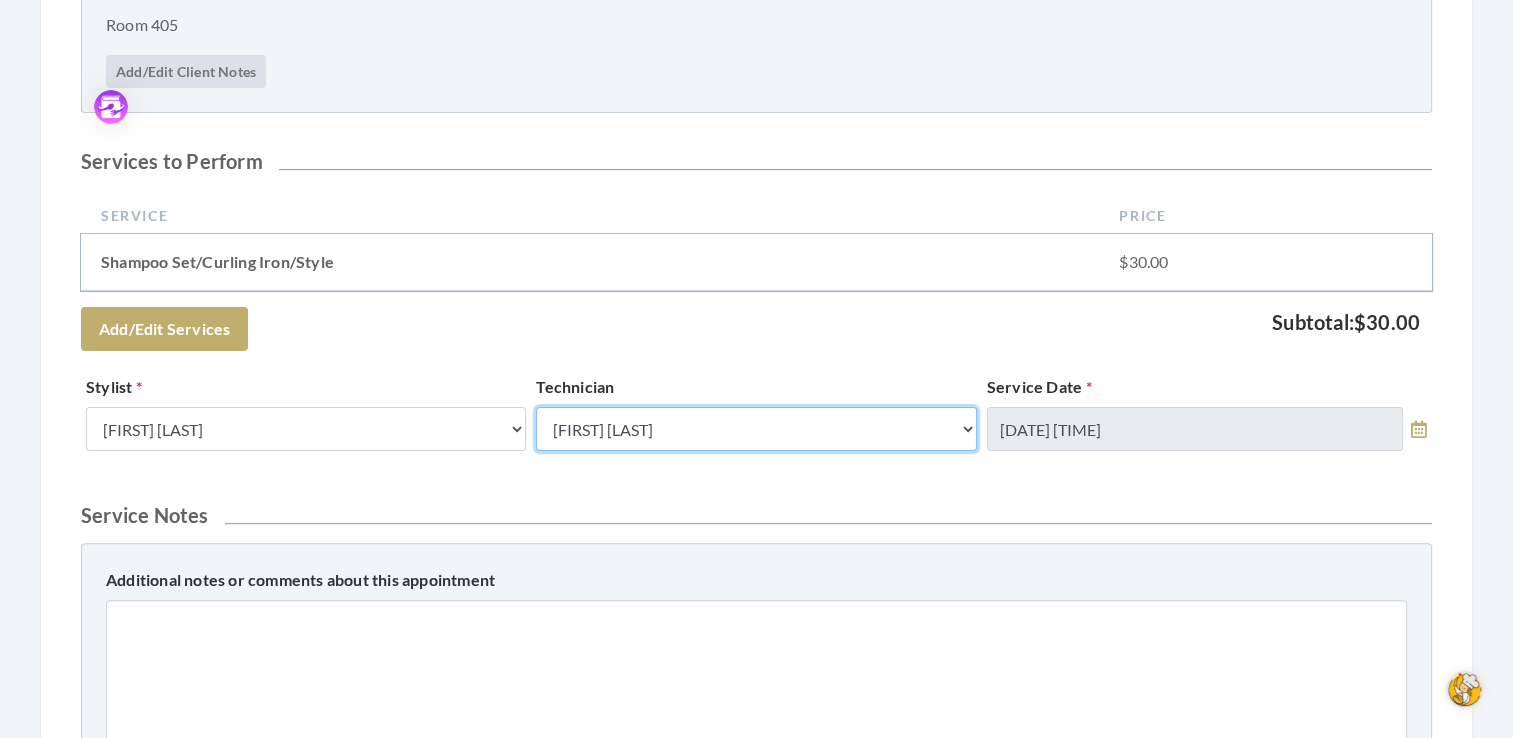 click on "Technician Name   Kinetic Tech   [FIRST] [LAST]" at bounding box center (756, 429) 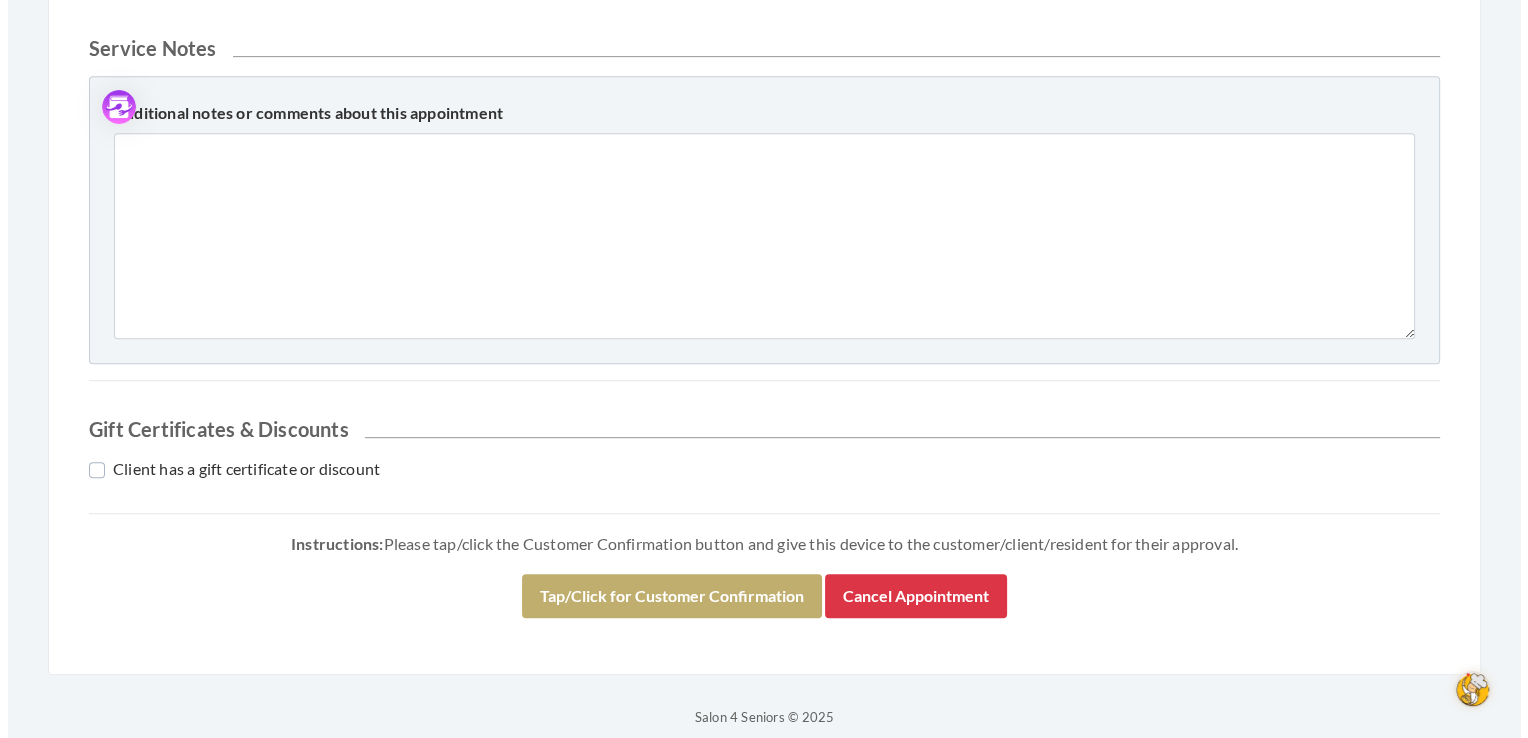 scroll, scrollTop: 955, scrollLeft: 0, axis: vertical 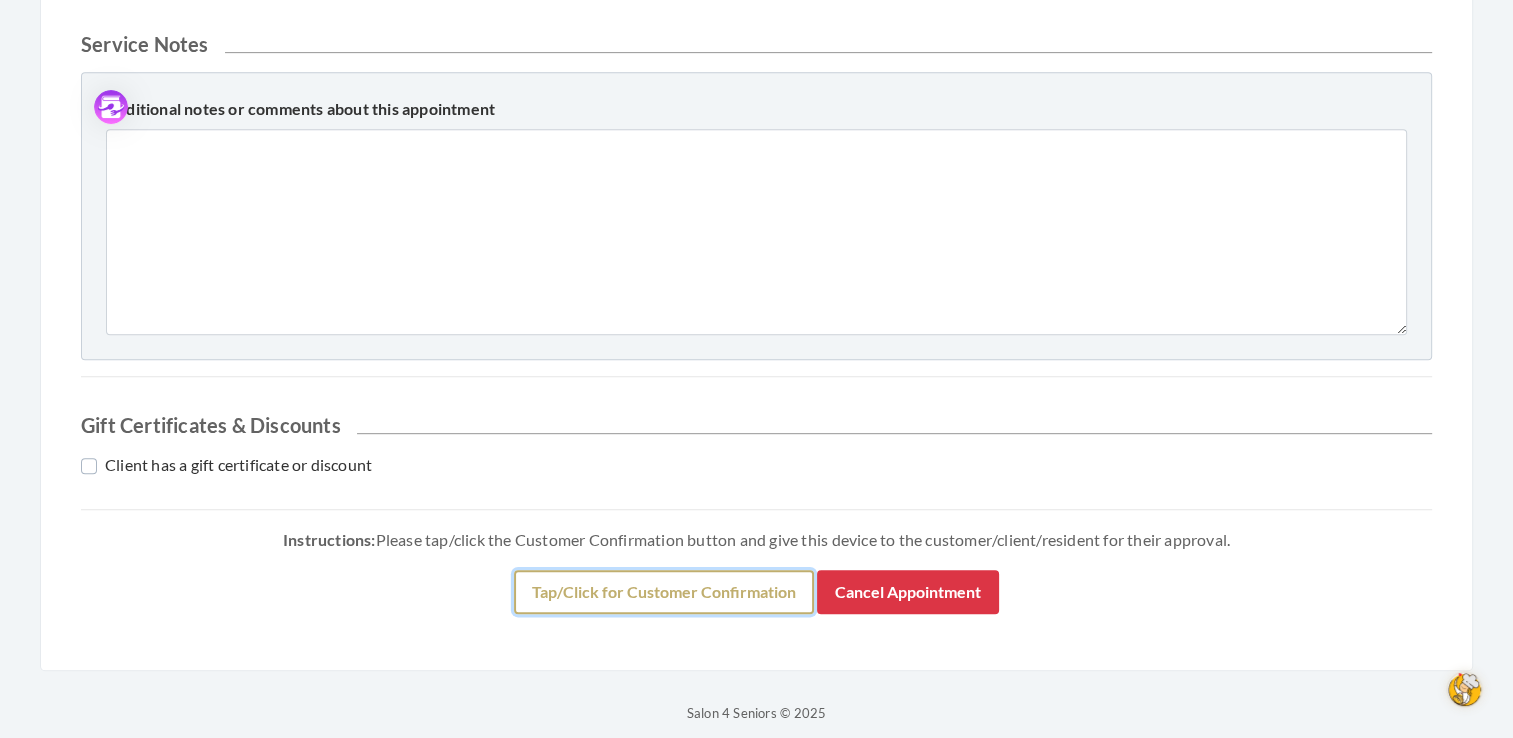 click on "Tap/Click for Customer Confirmation" at bounding box center (664, 592) 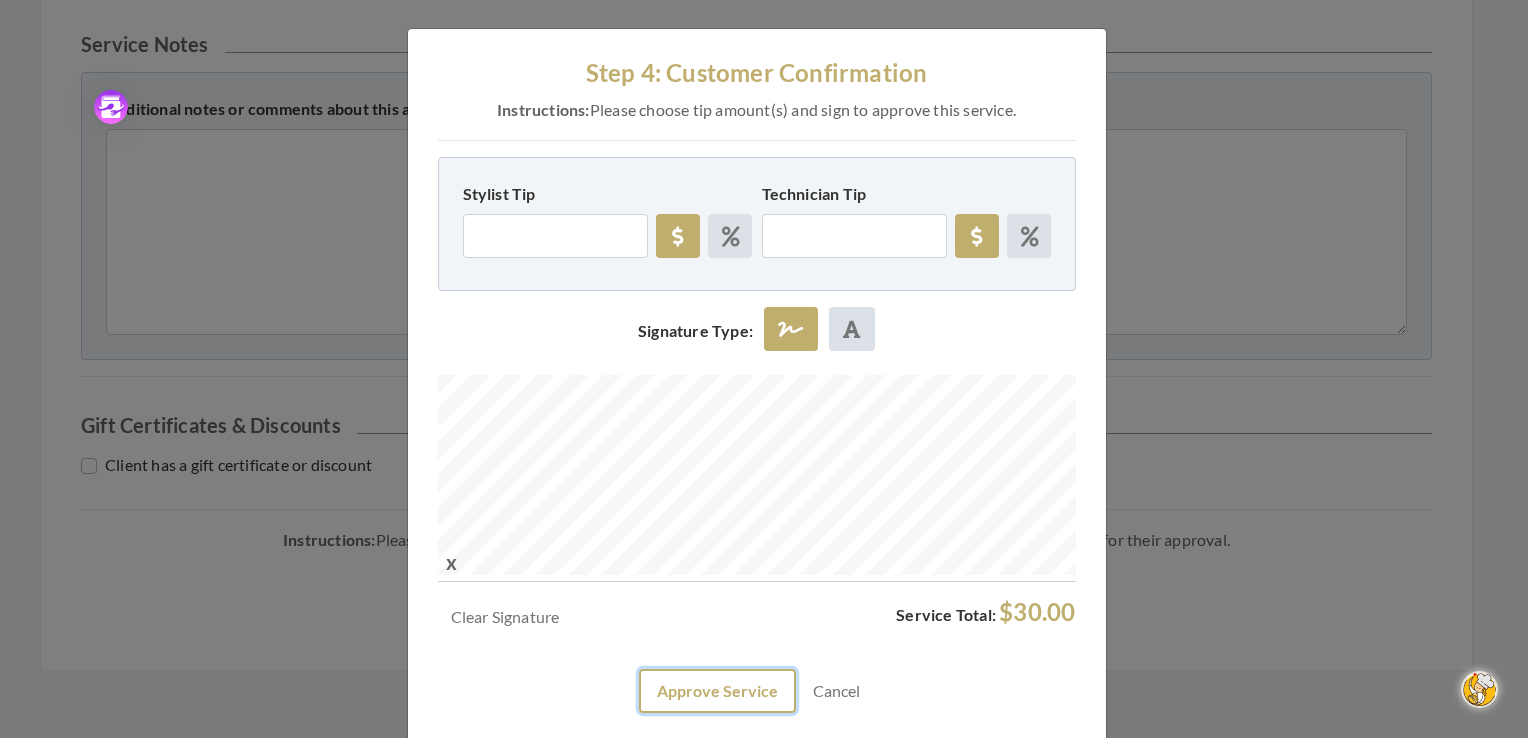 click on "Approve Service" at bounding box center [717, 691] 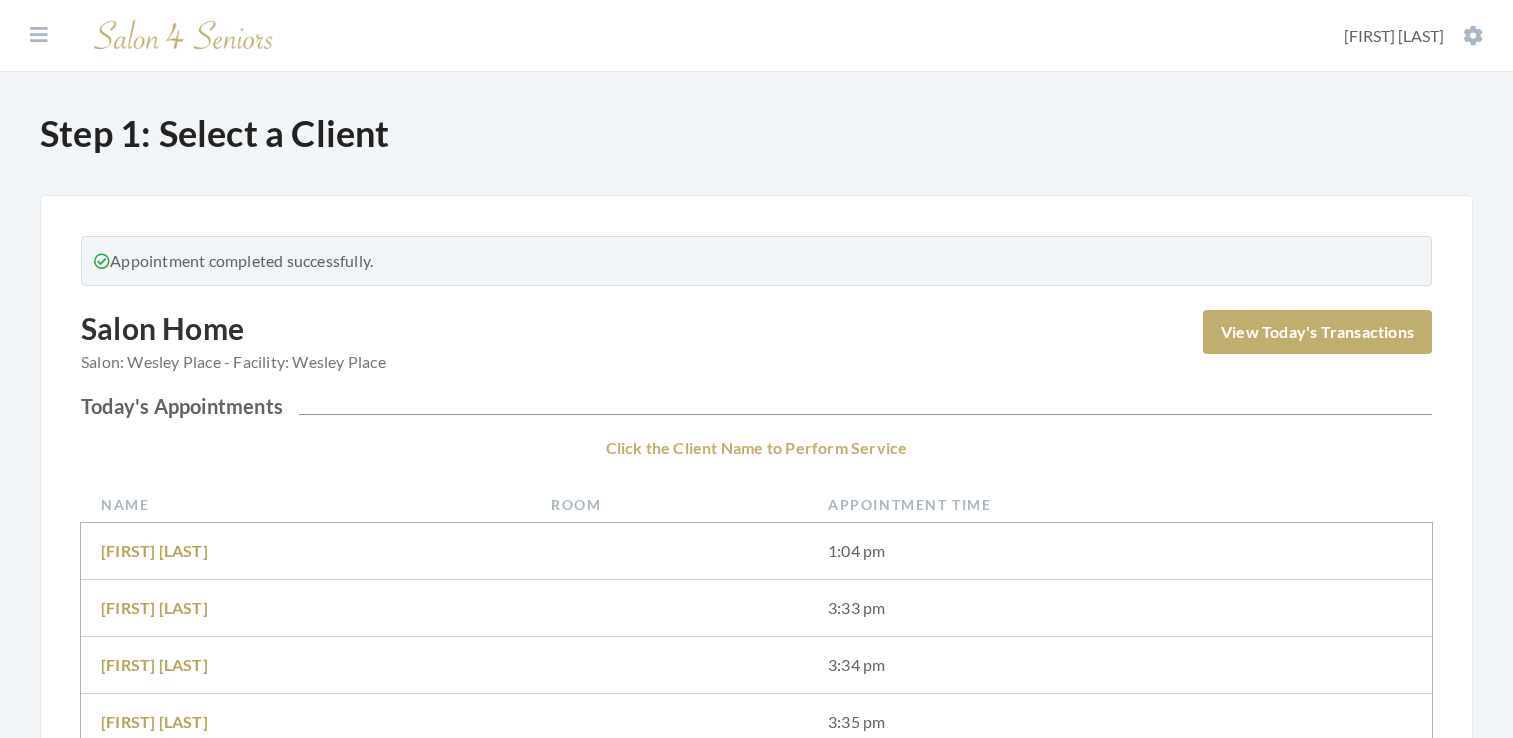 scroll, scrollTop: 0, scrollLeft: 0, axis: both 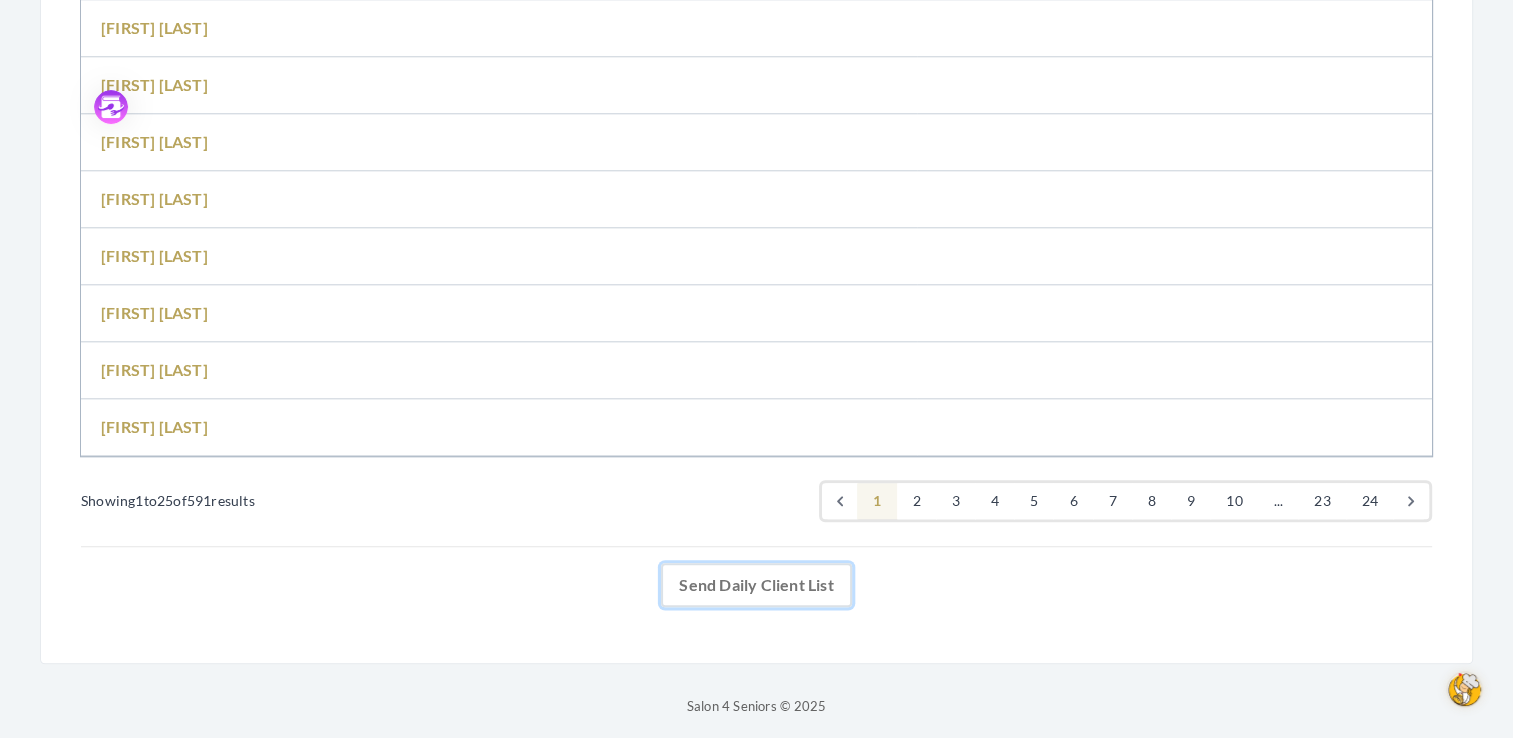 click on "Send Daily Client List" at bounding box center (756, 585) 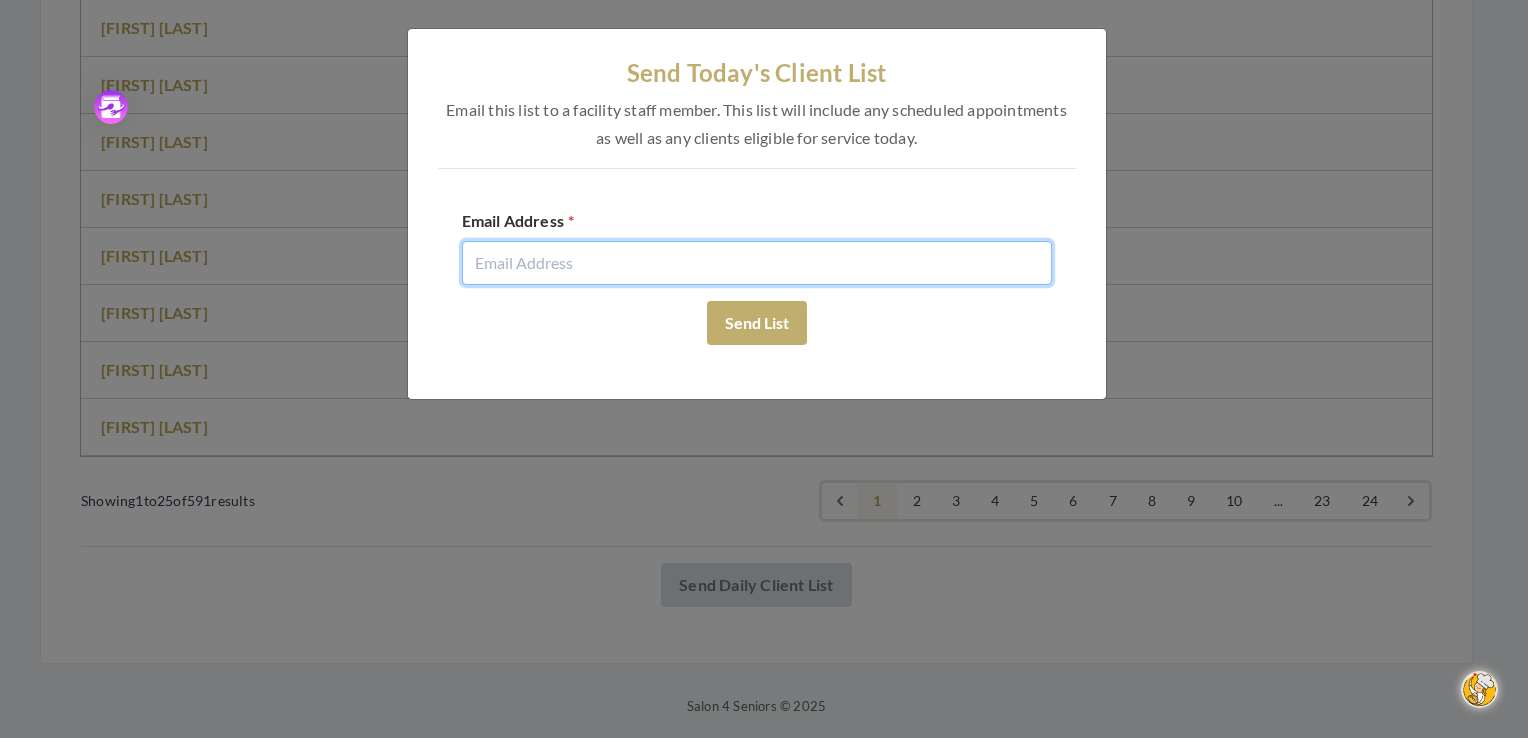 click at bounding box center (757, 263) 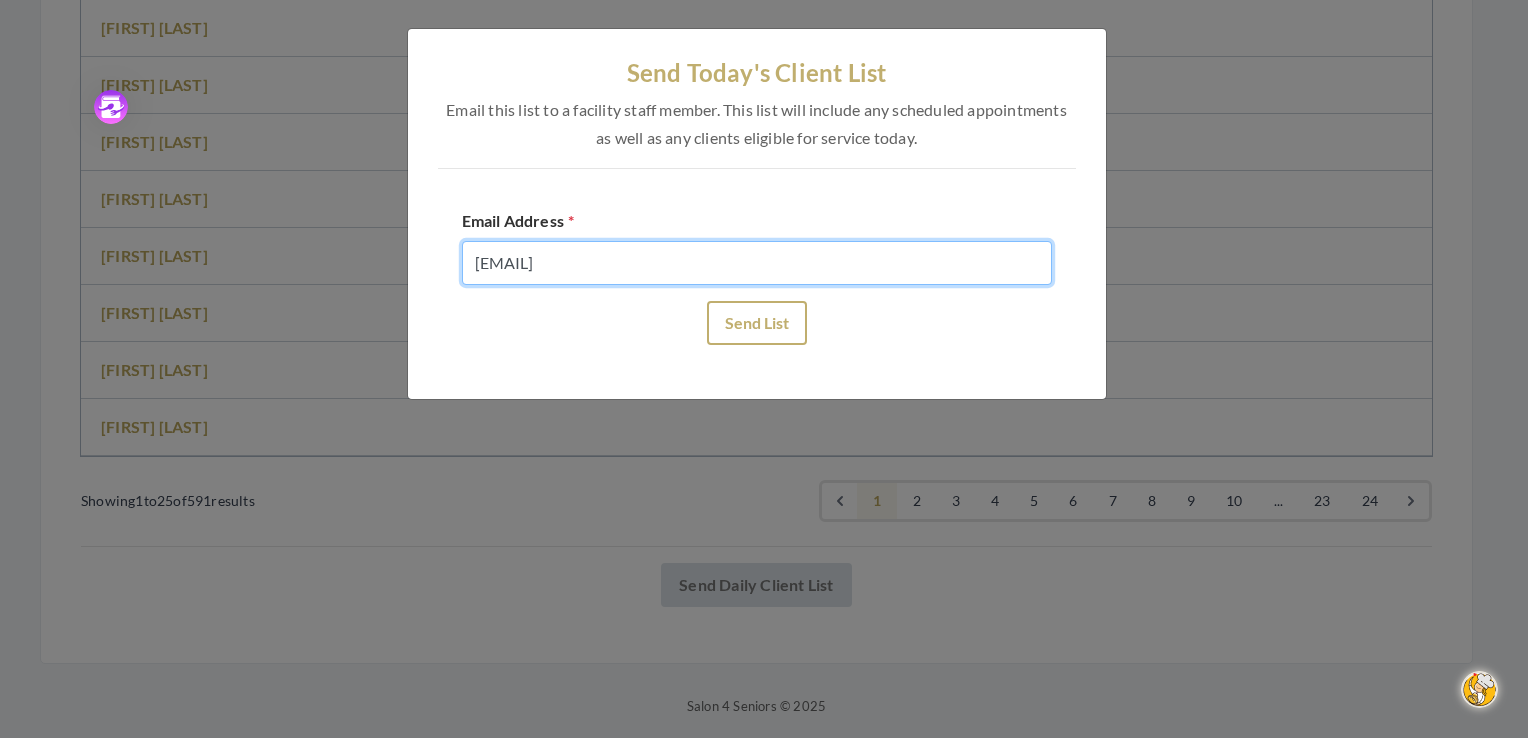 type on "[EMAIL]@[DOMAIN].com" 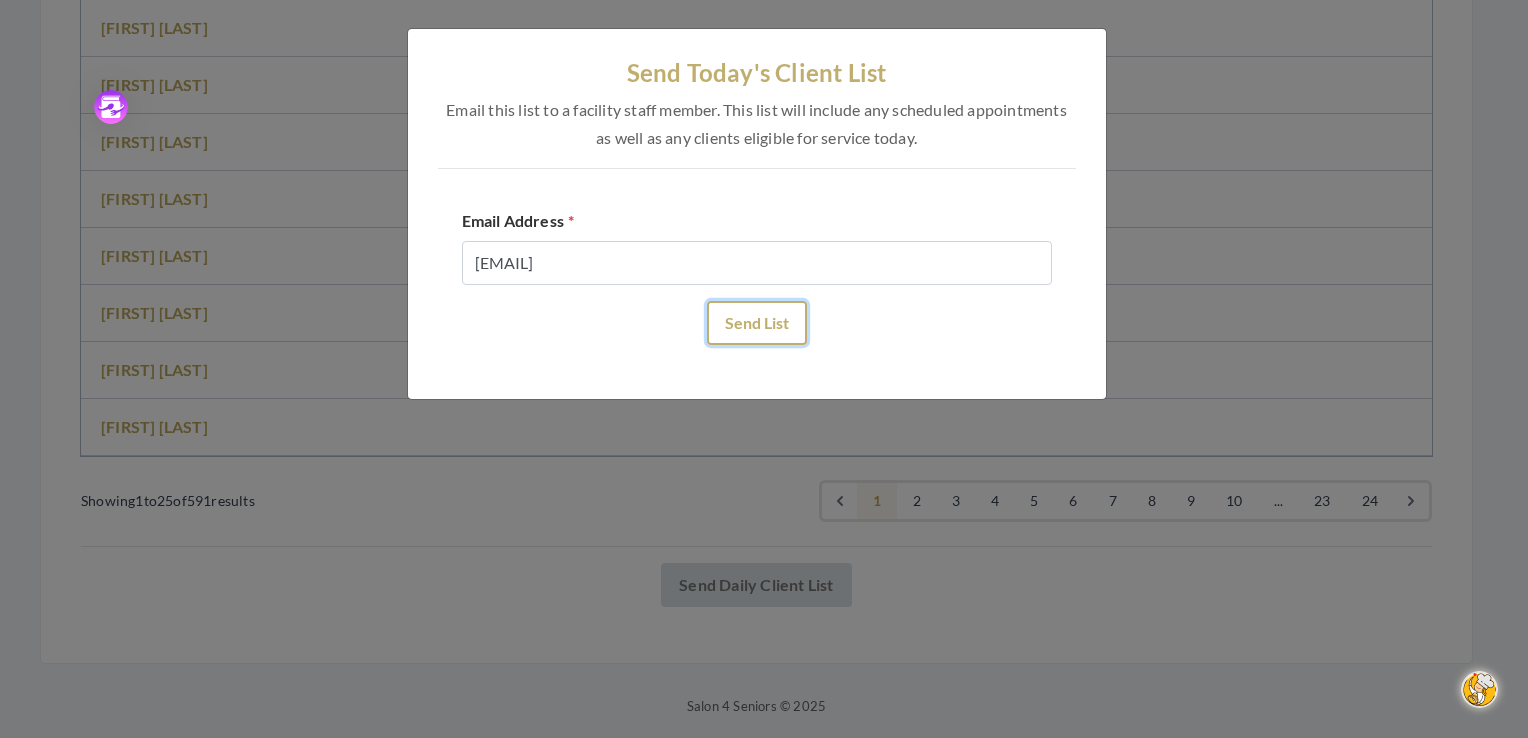click on "Send List" at bounding box center [757, 323] 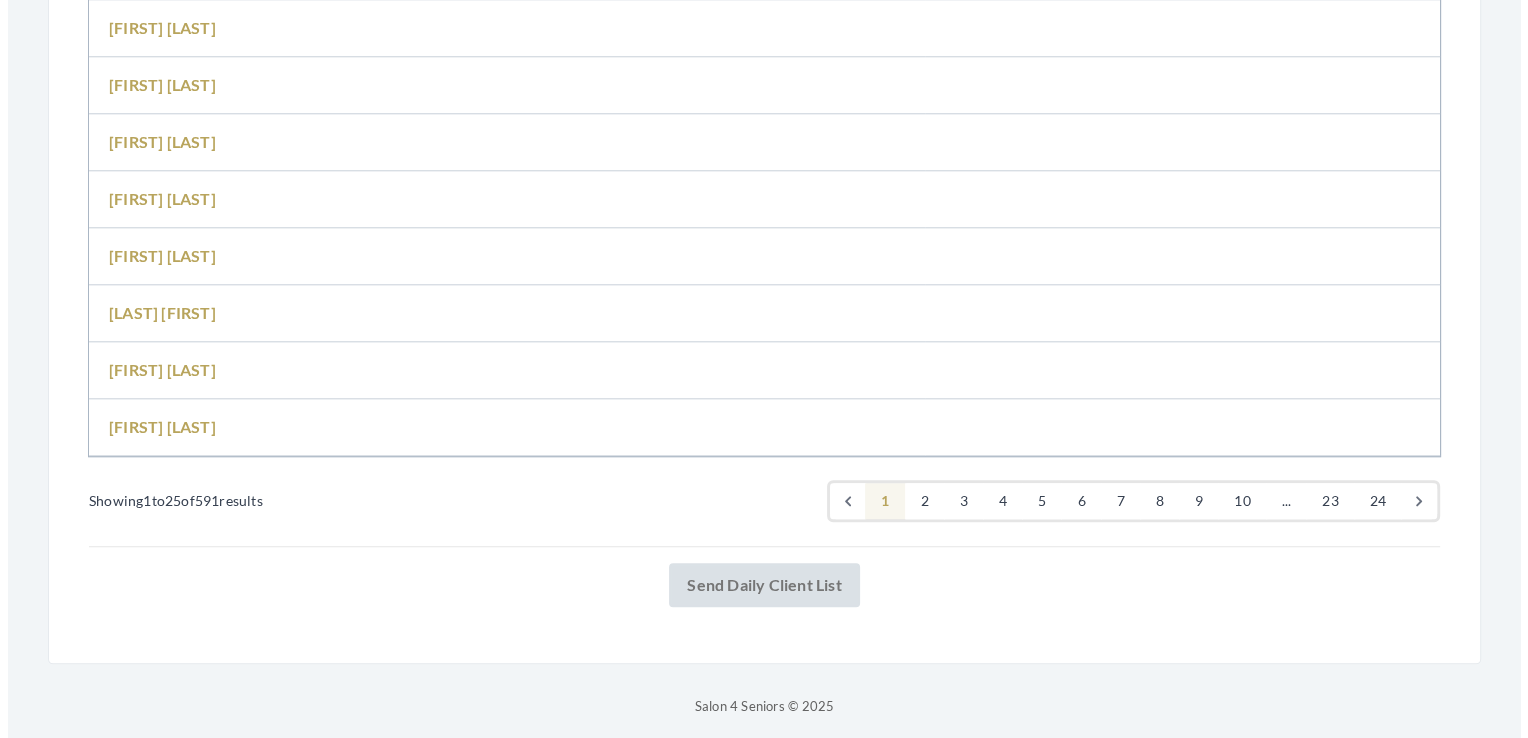 scroll, scrollTop: 2071, scrollLeft: 0, axis: vertical 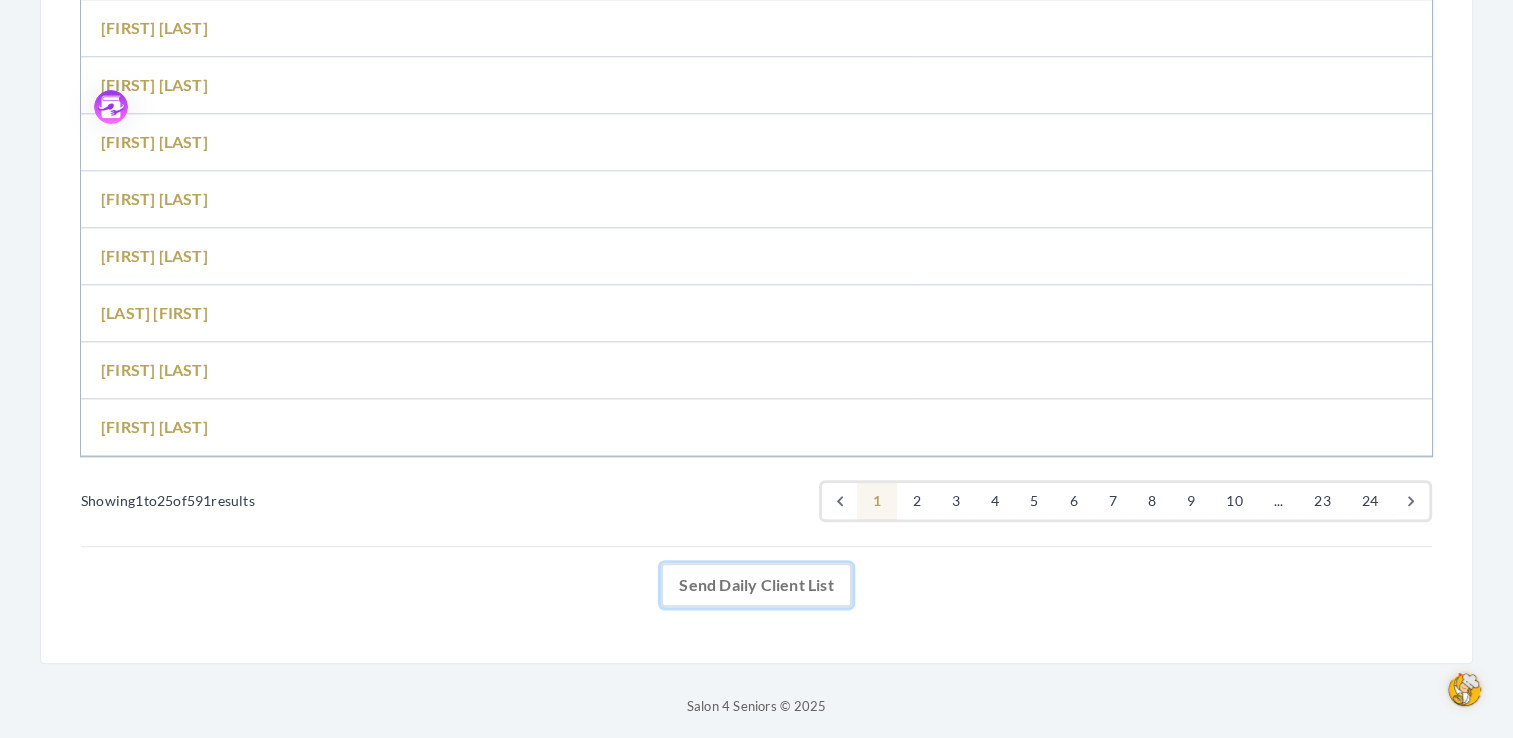 click on "Send Daily Client List" at bounding box center [756, 585] 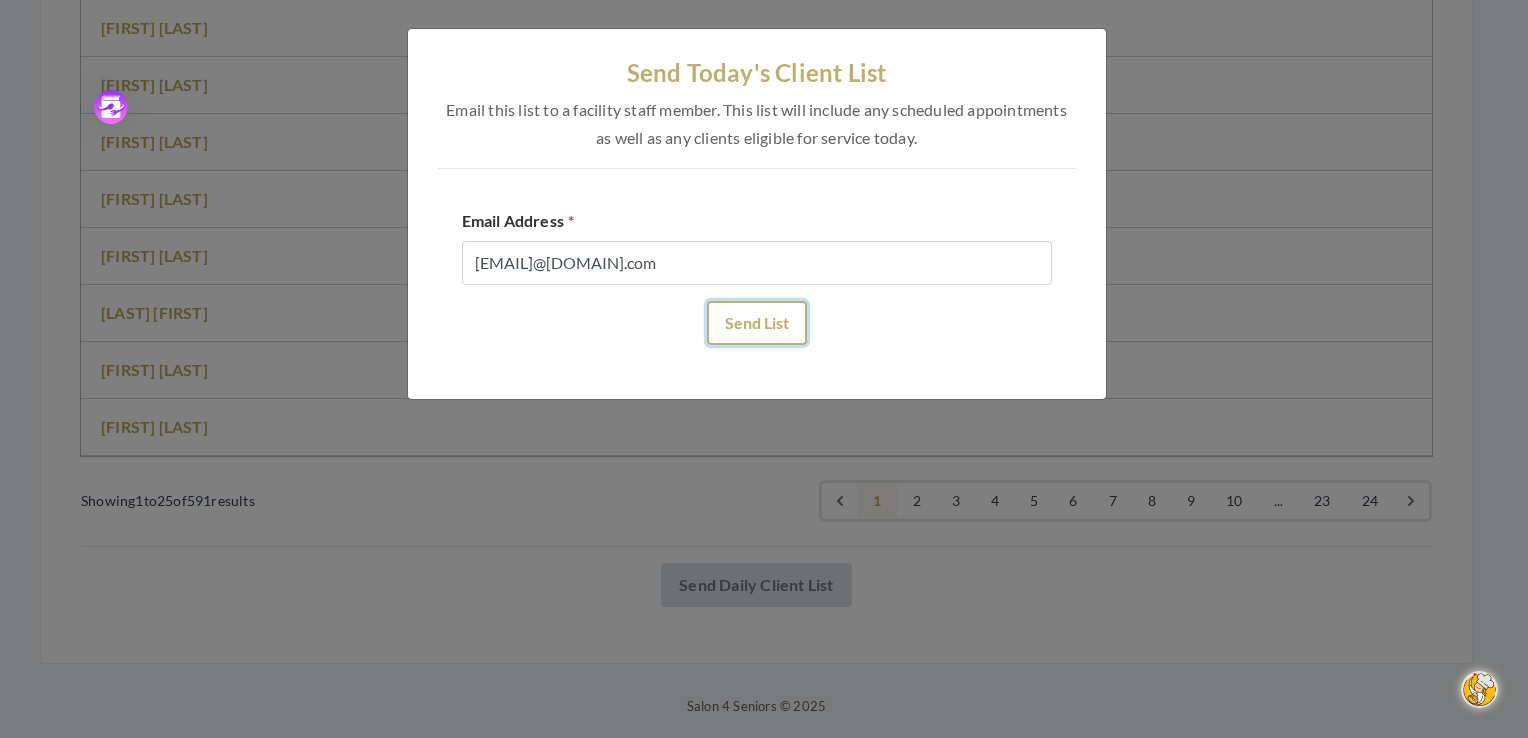 click on "Send List" at bounding box center (757, 323) 